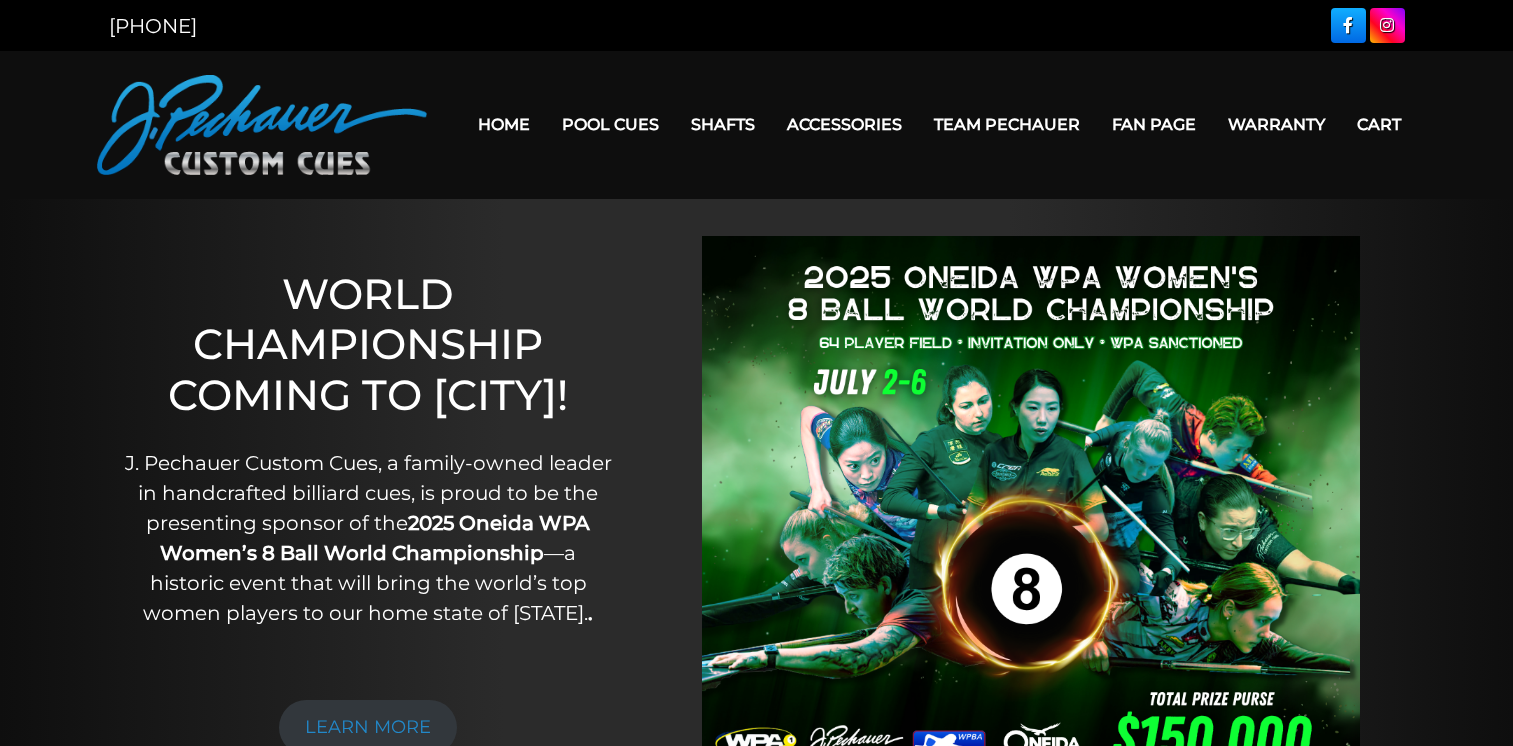 scroll, scrollTop: 0, scrollLeft: 0, axis: both 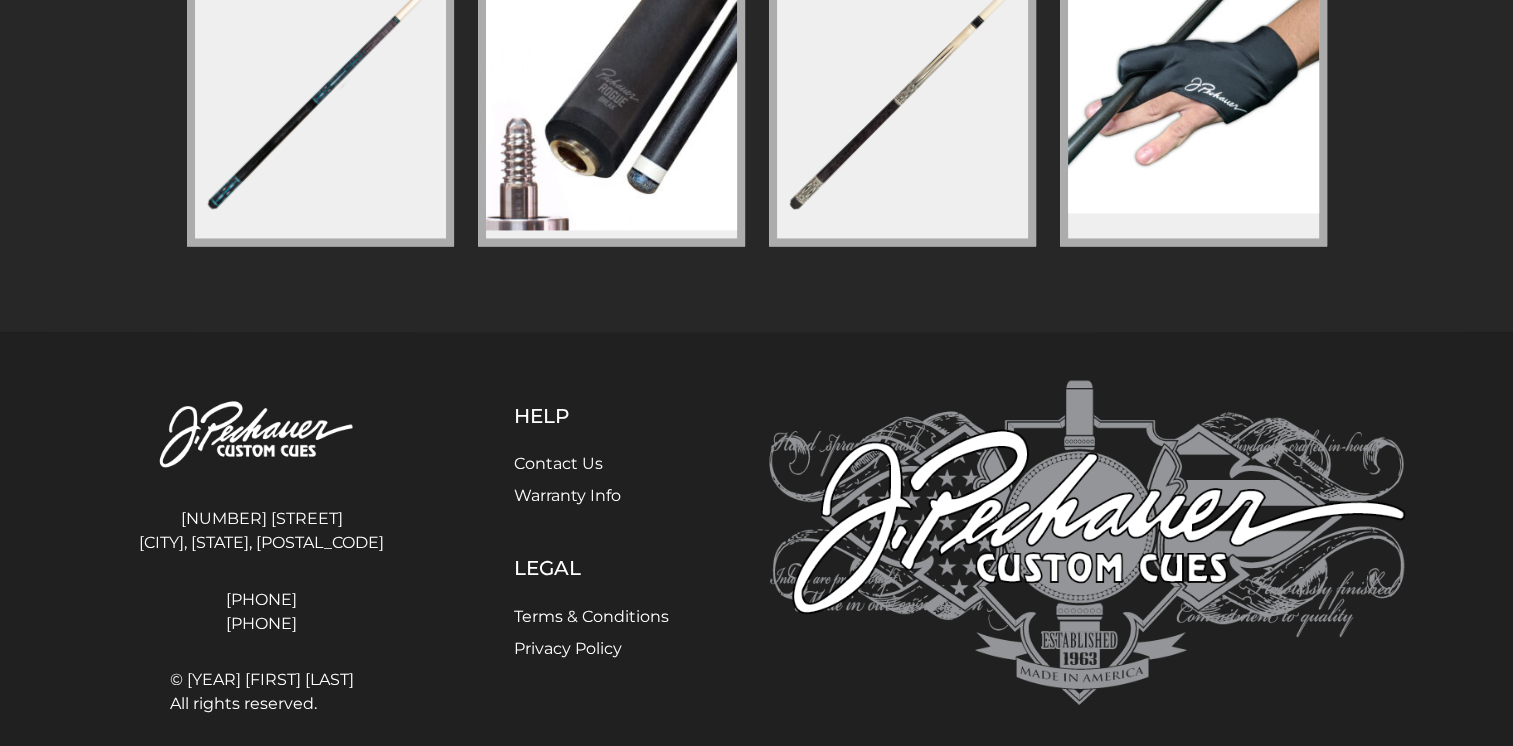 click on "Contact Us" at bounding box center [558, 463] 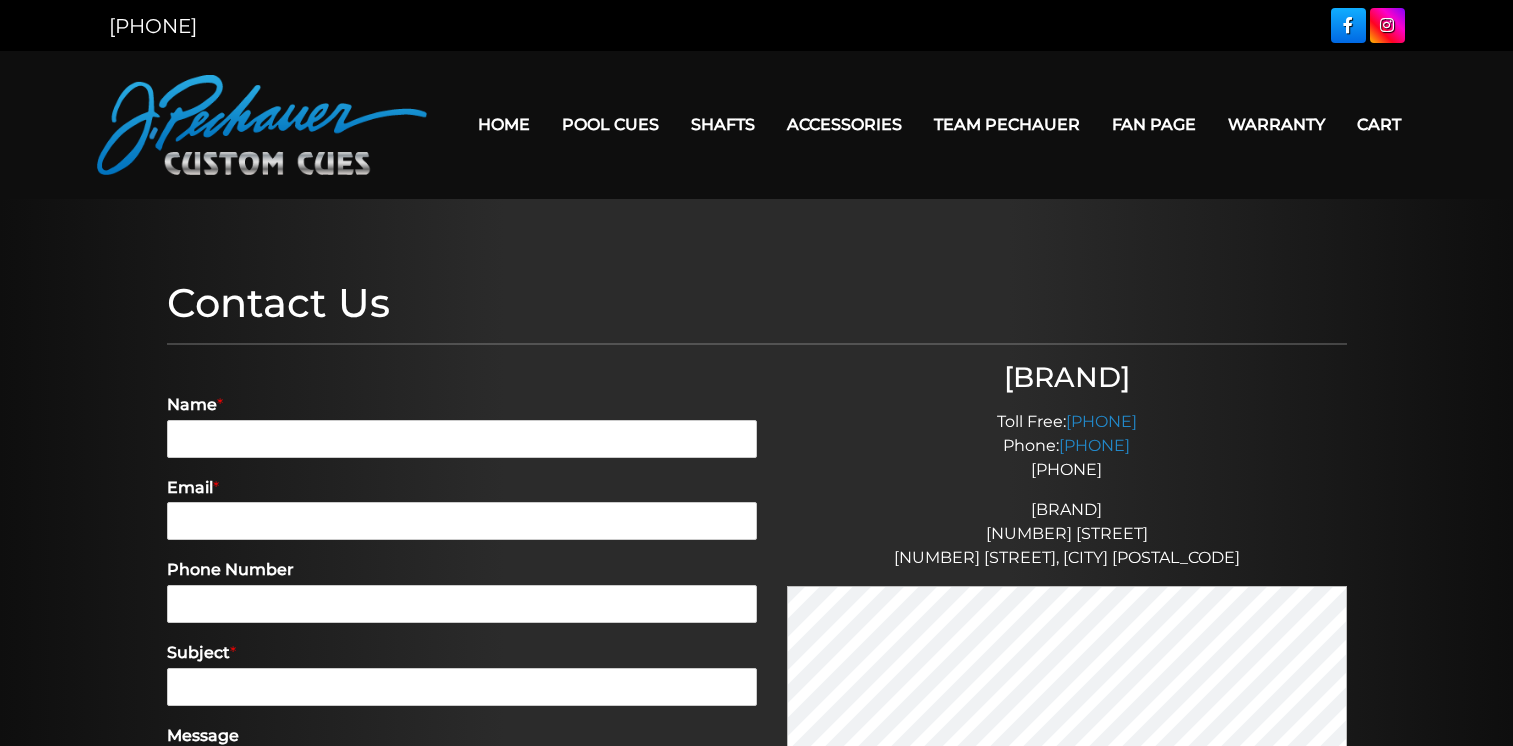 scroll, scrollTop: 0, scrollLeft: 0, axis: both 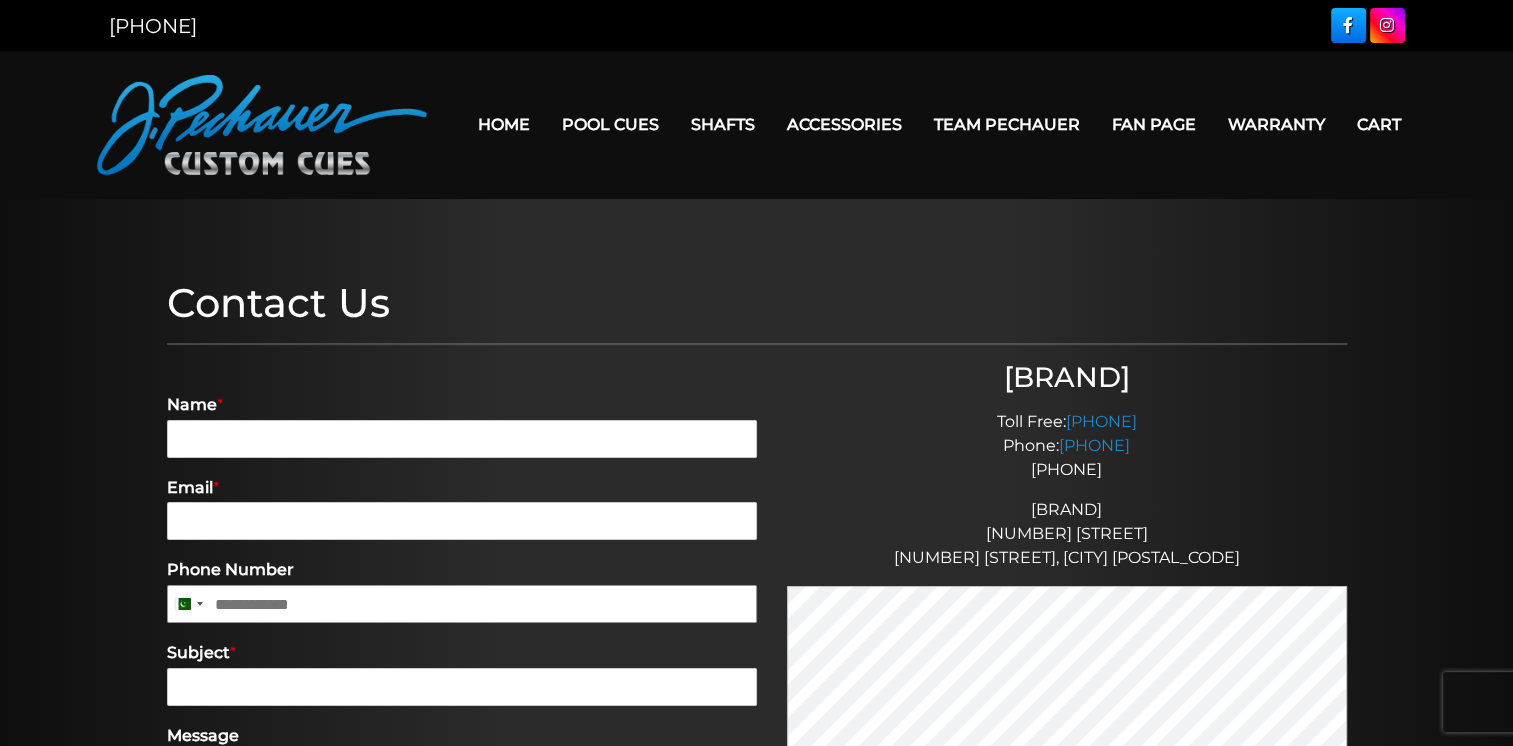 click on "Phone Number" at bounding box center [462, 604] 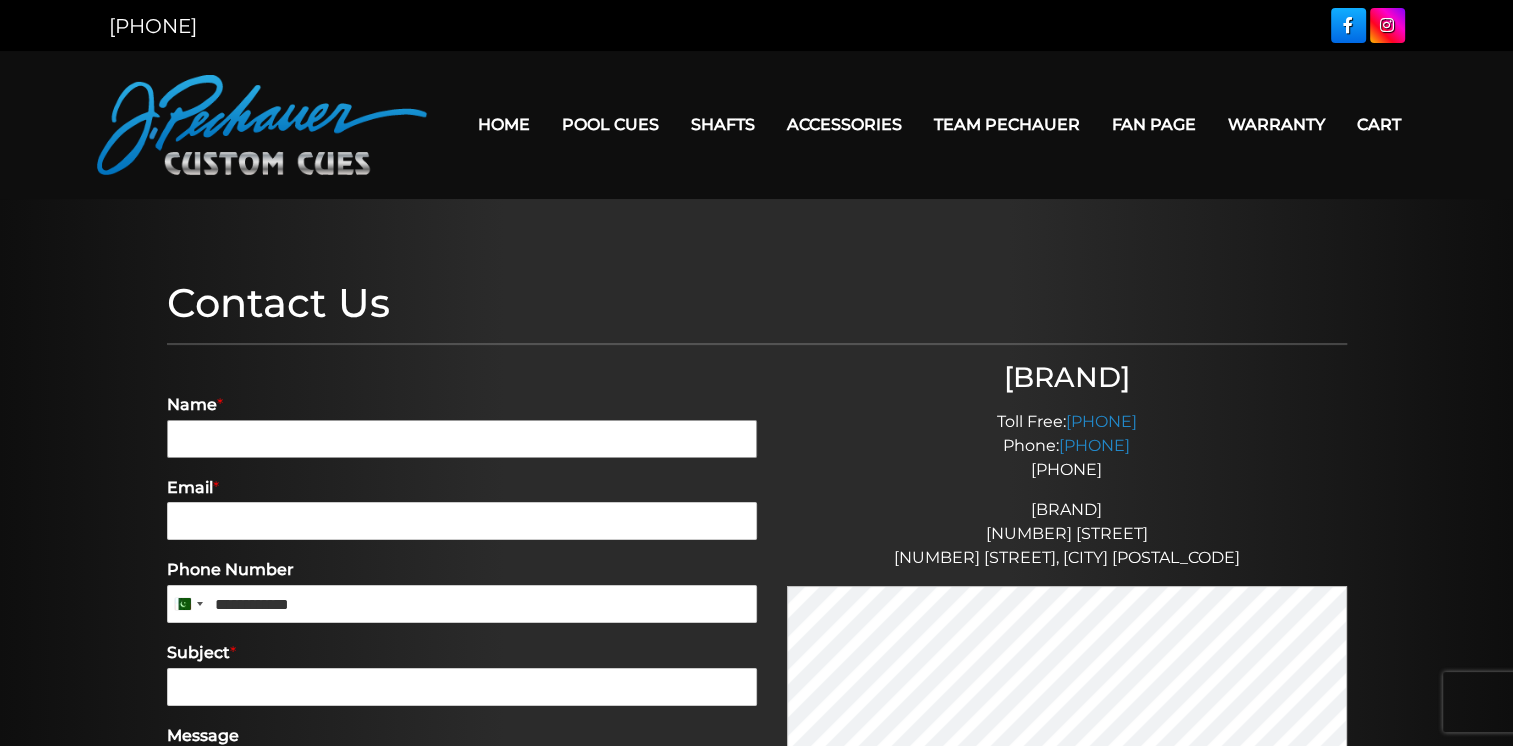 type on "**********" 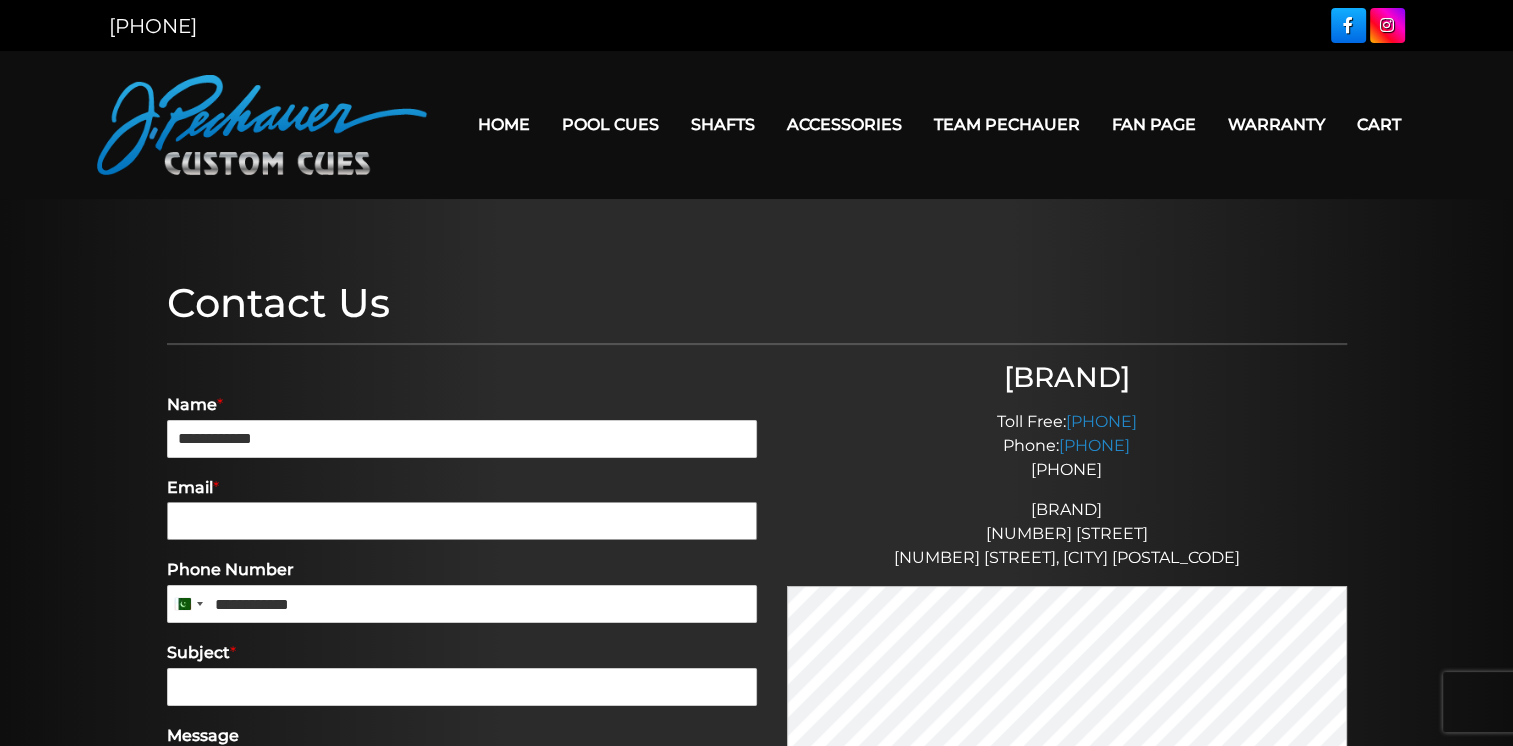 type on "**********" 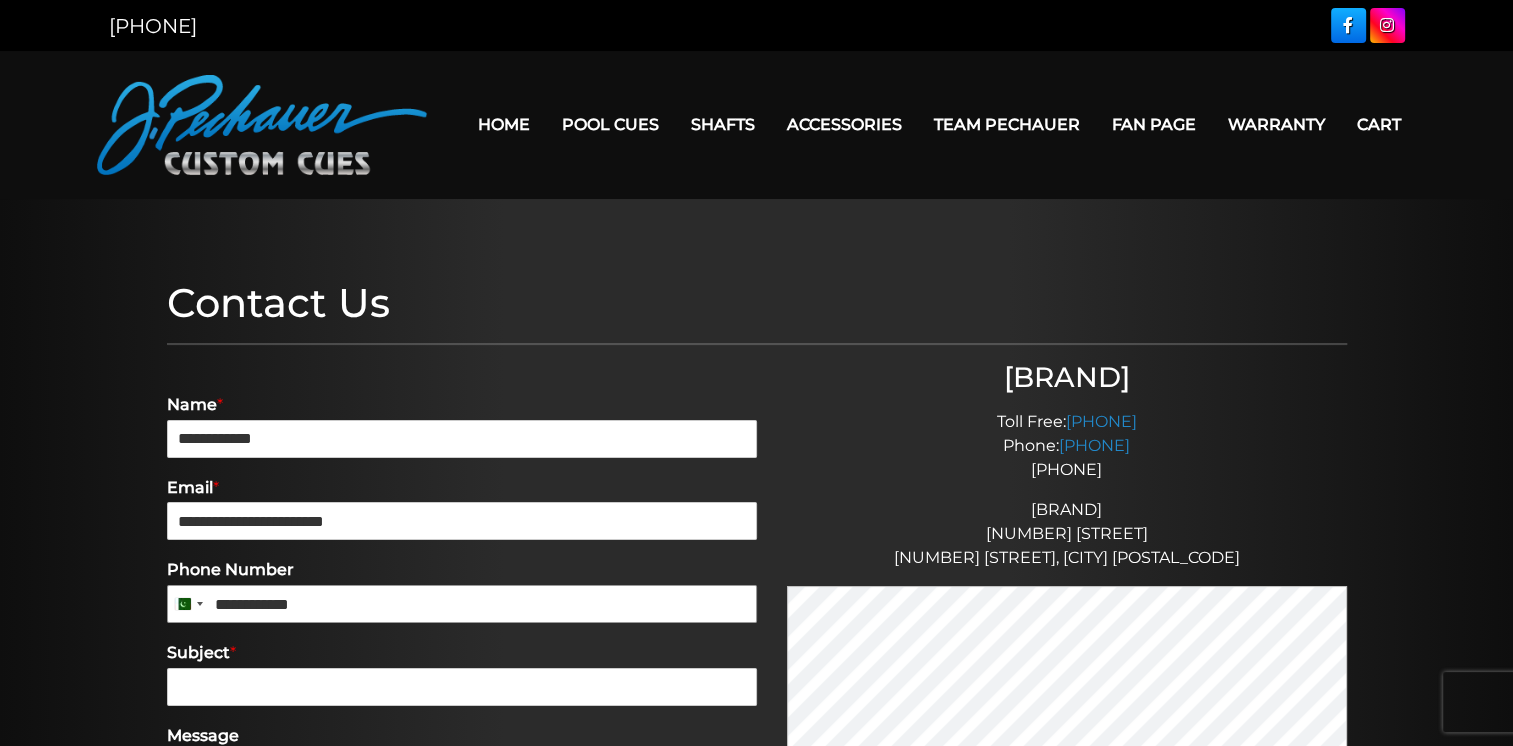 type on "**********" 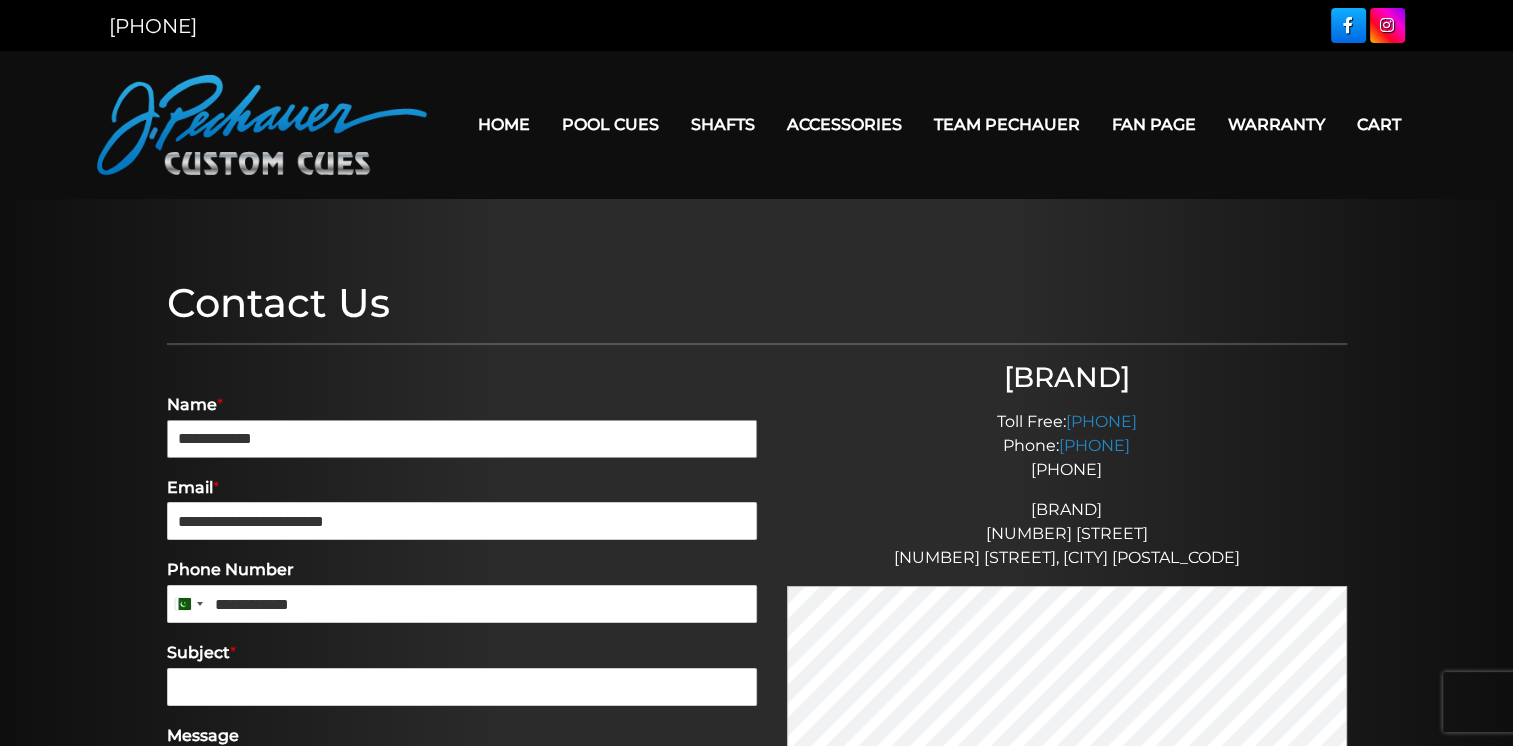 click on "**********" at bounding box center [462, 439] 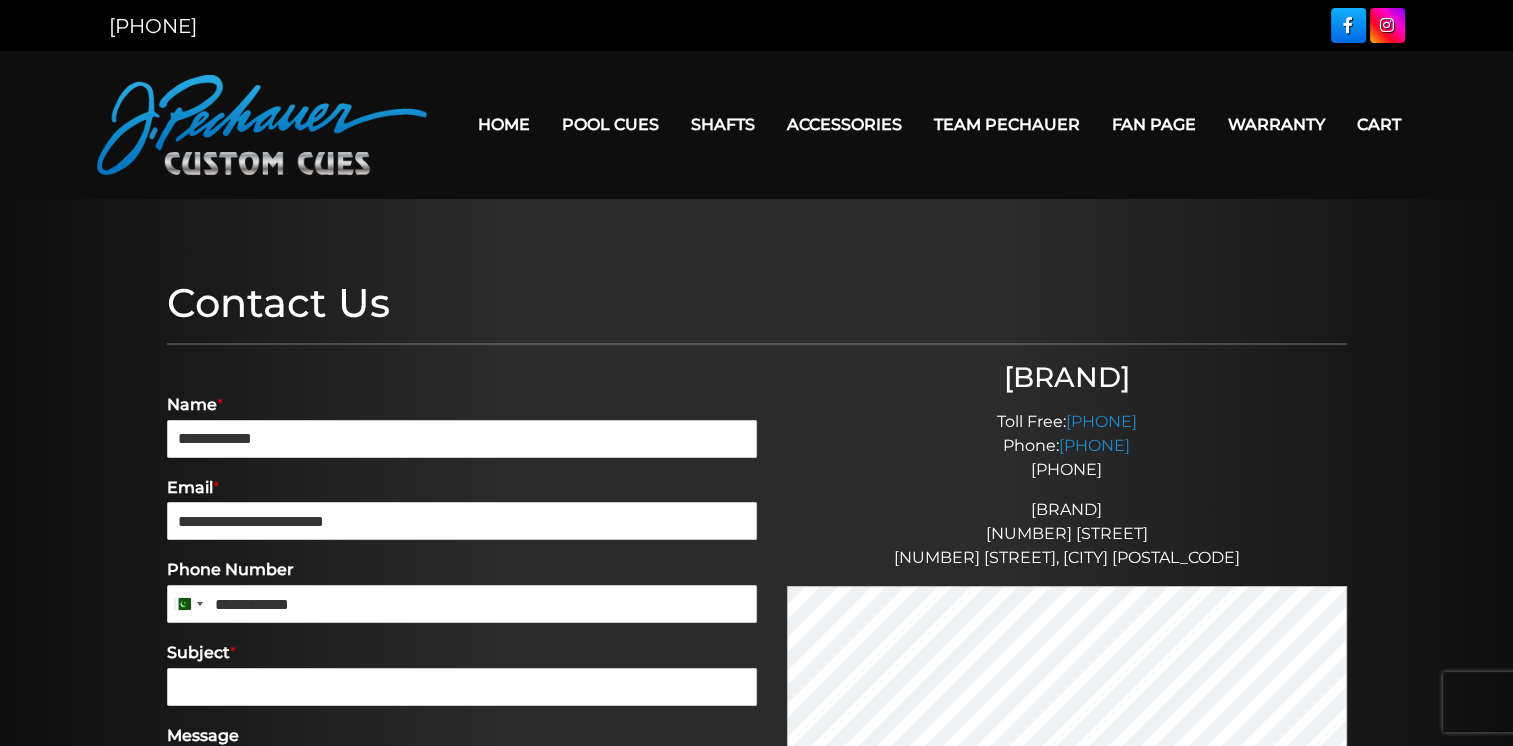 click on "Toll Free:  800-934-7735 Phone:  920-434-7755 Fax: 920-434-7757" at bounding box center (1067, 446) 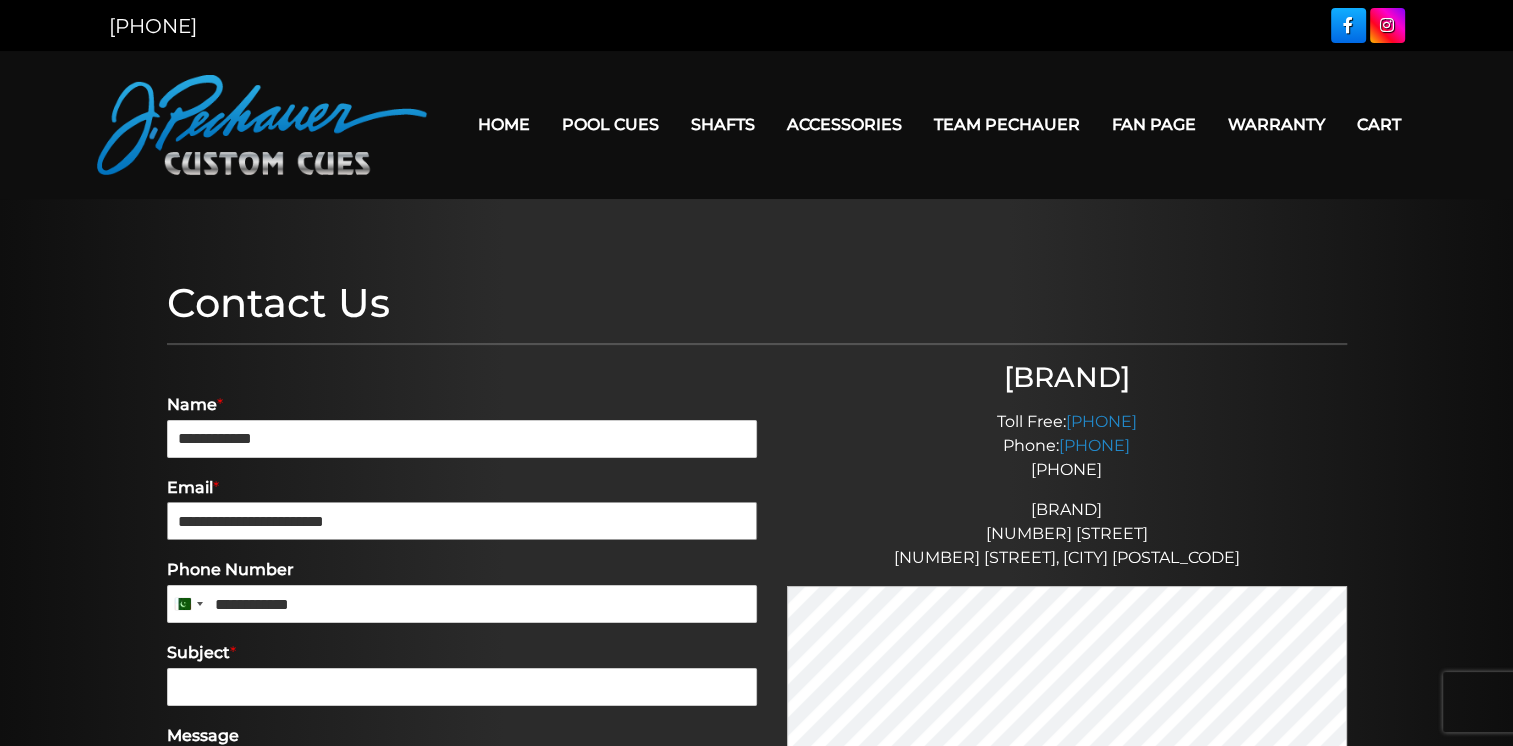 click on "**********" at bounding box center [462, 521] 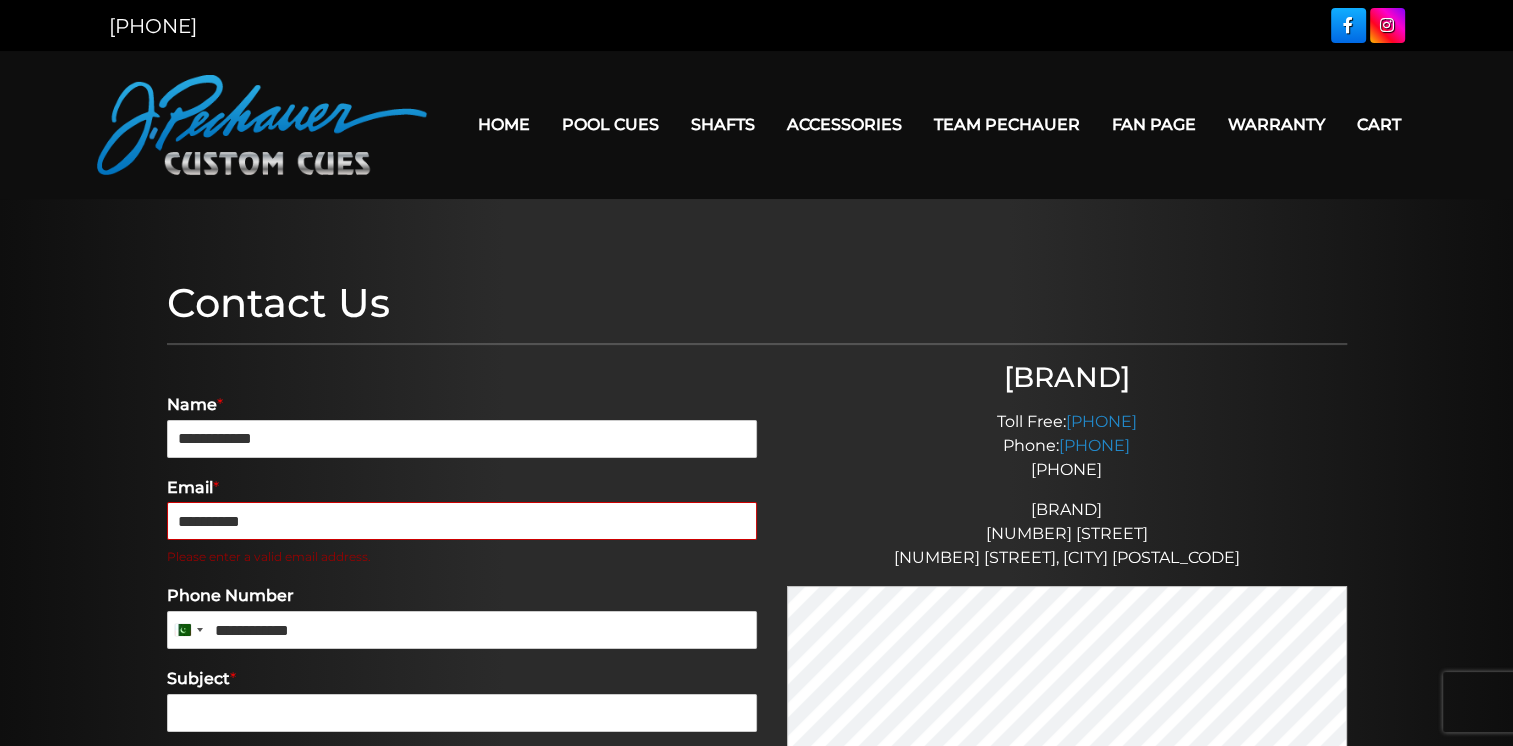 click on "**********" at bounding box center [462, 521] 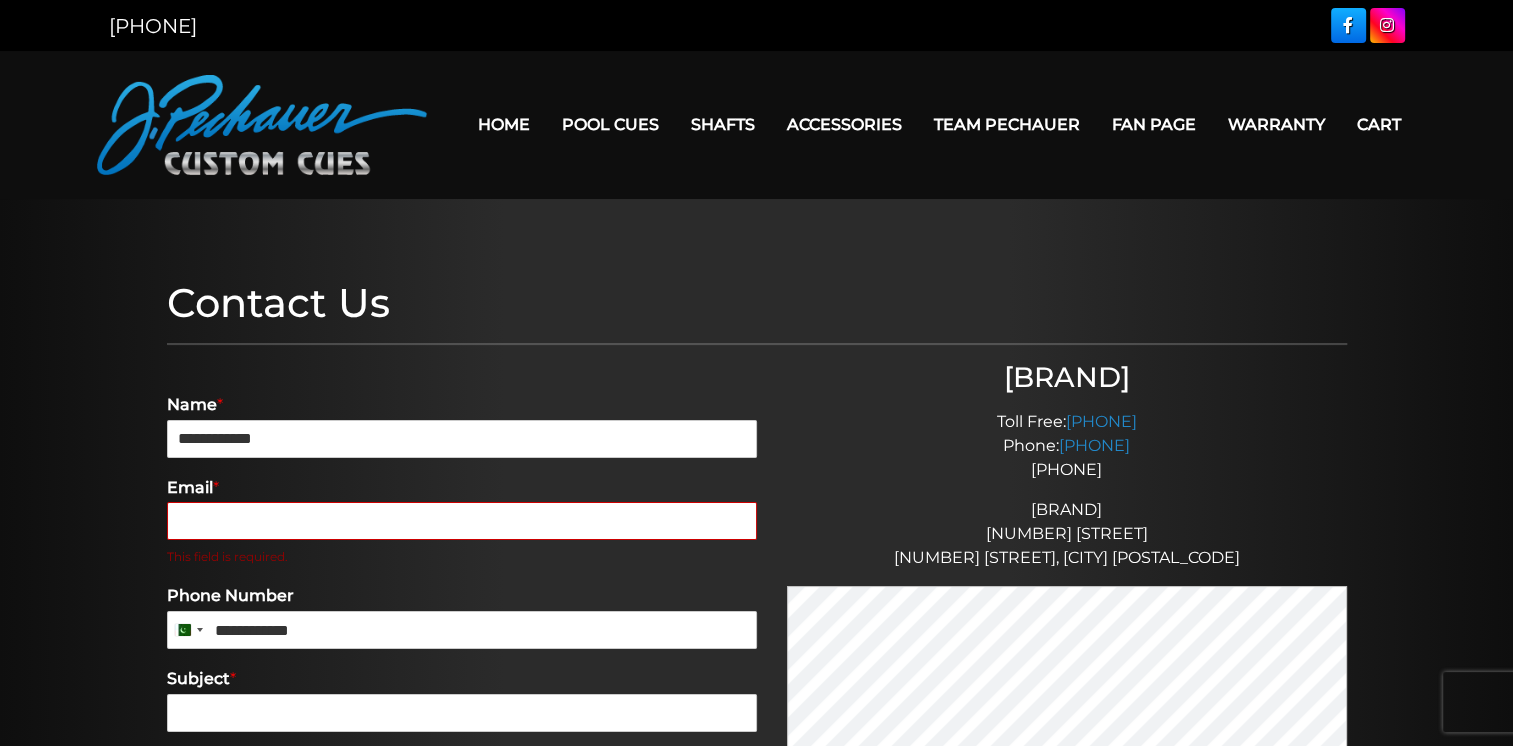paste on "**********" 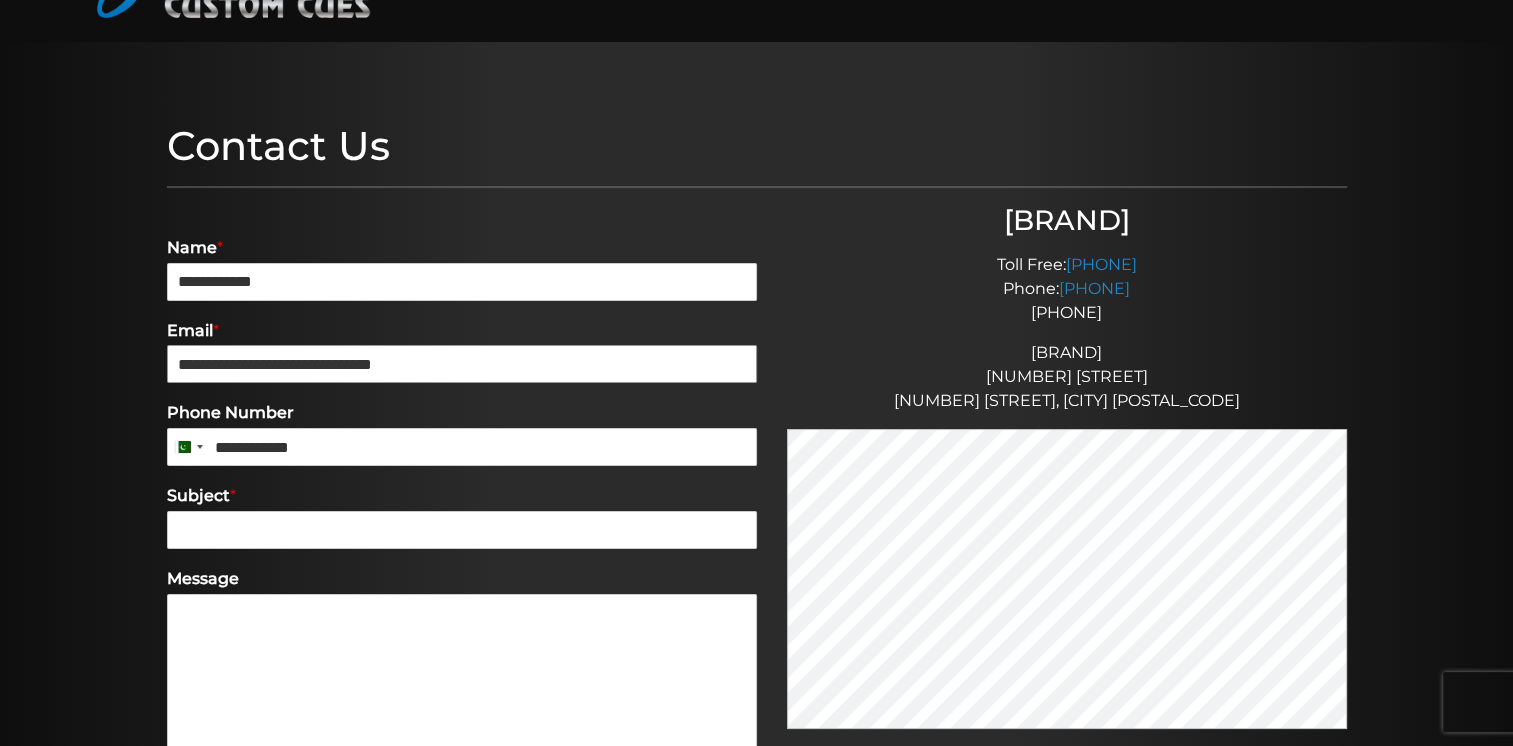 scroll, scrollTop: 161, scrollLeft: 0, axis: vertical 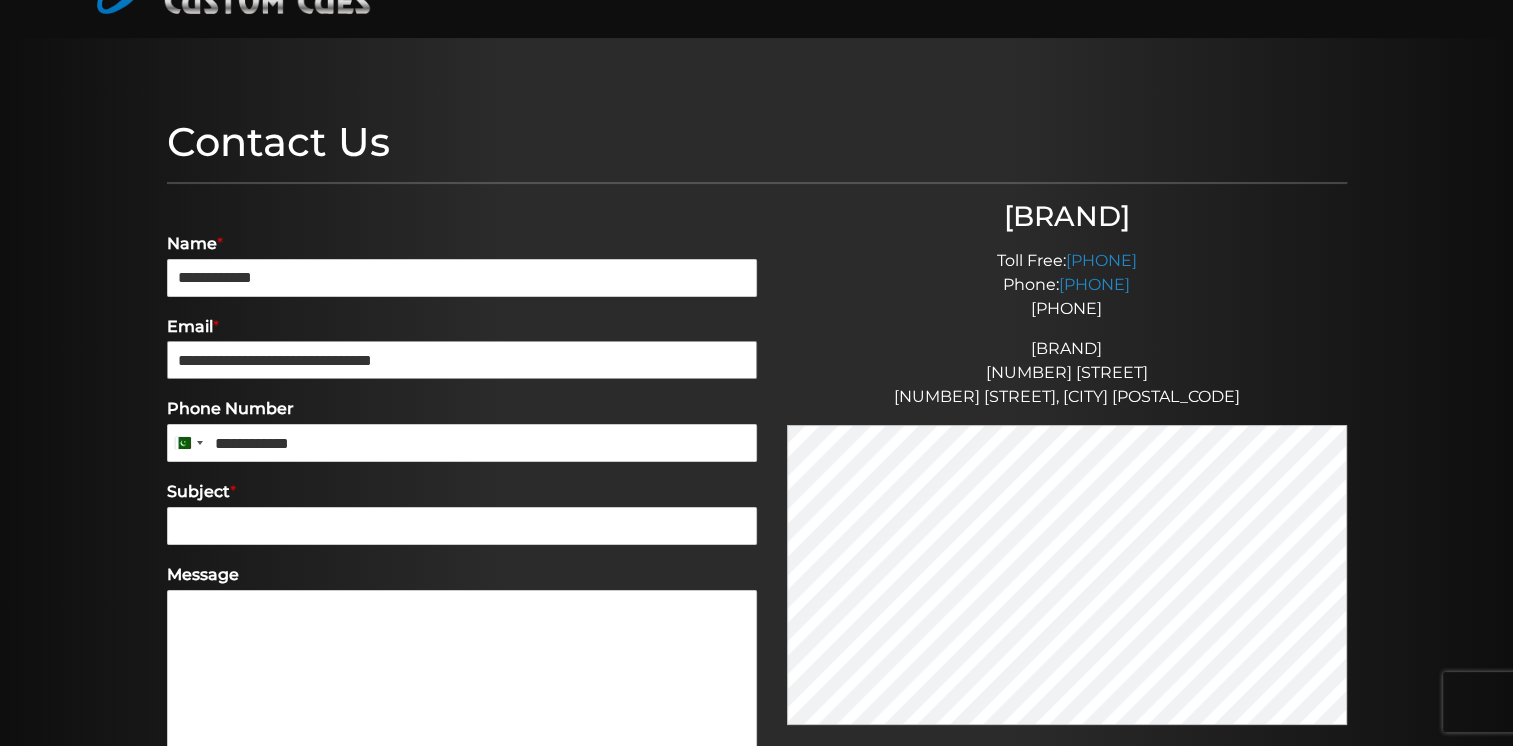 type on "**********" 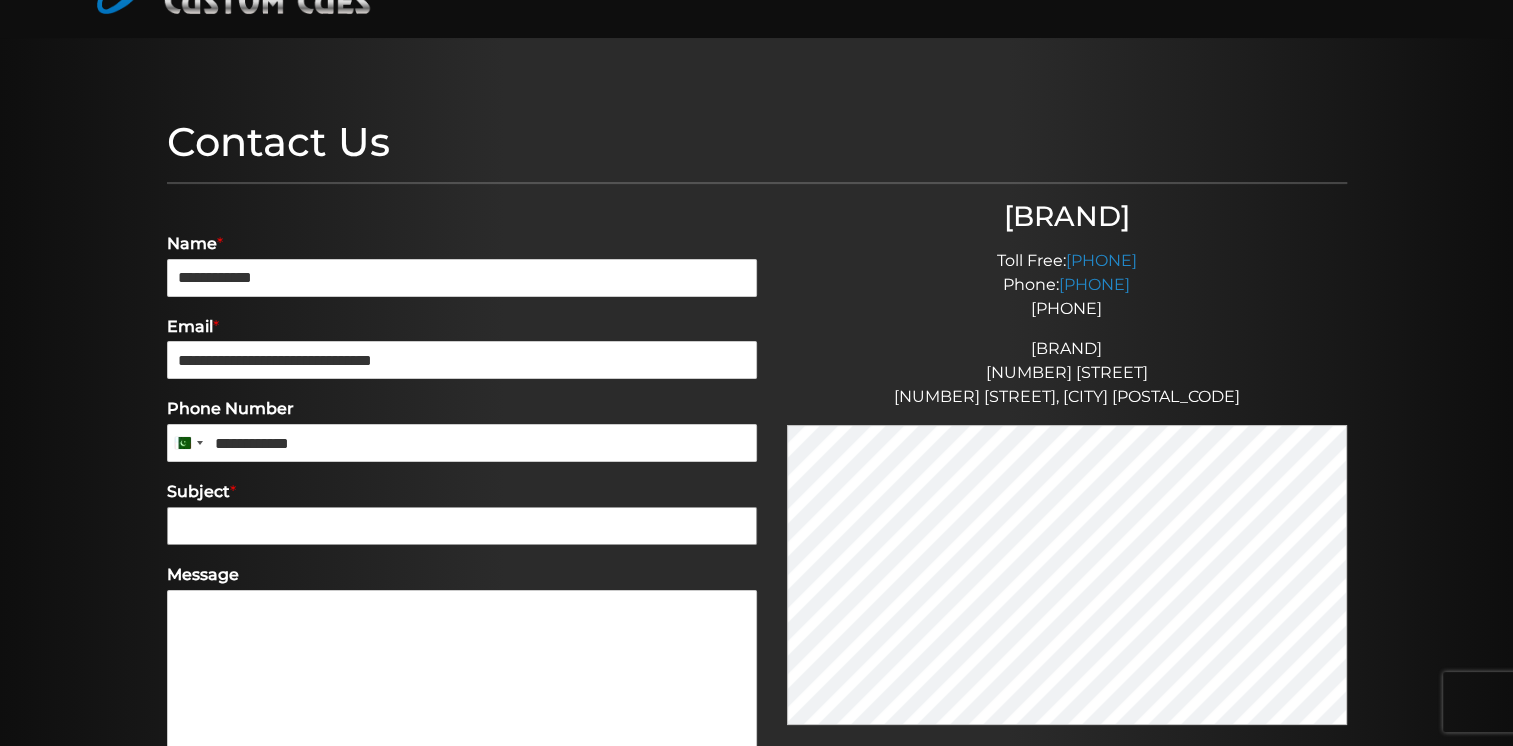 click on "Subject  *" at bounding box center (462, 526) 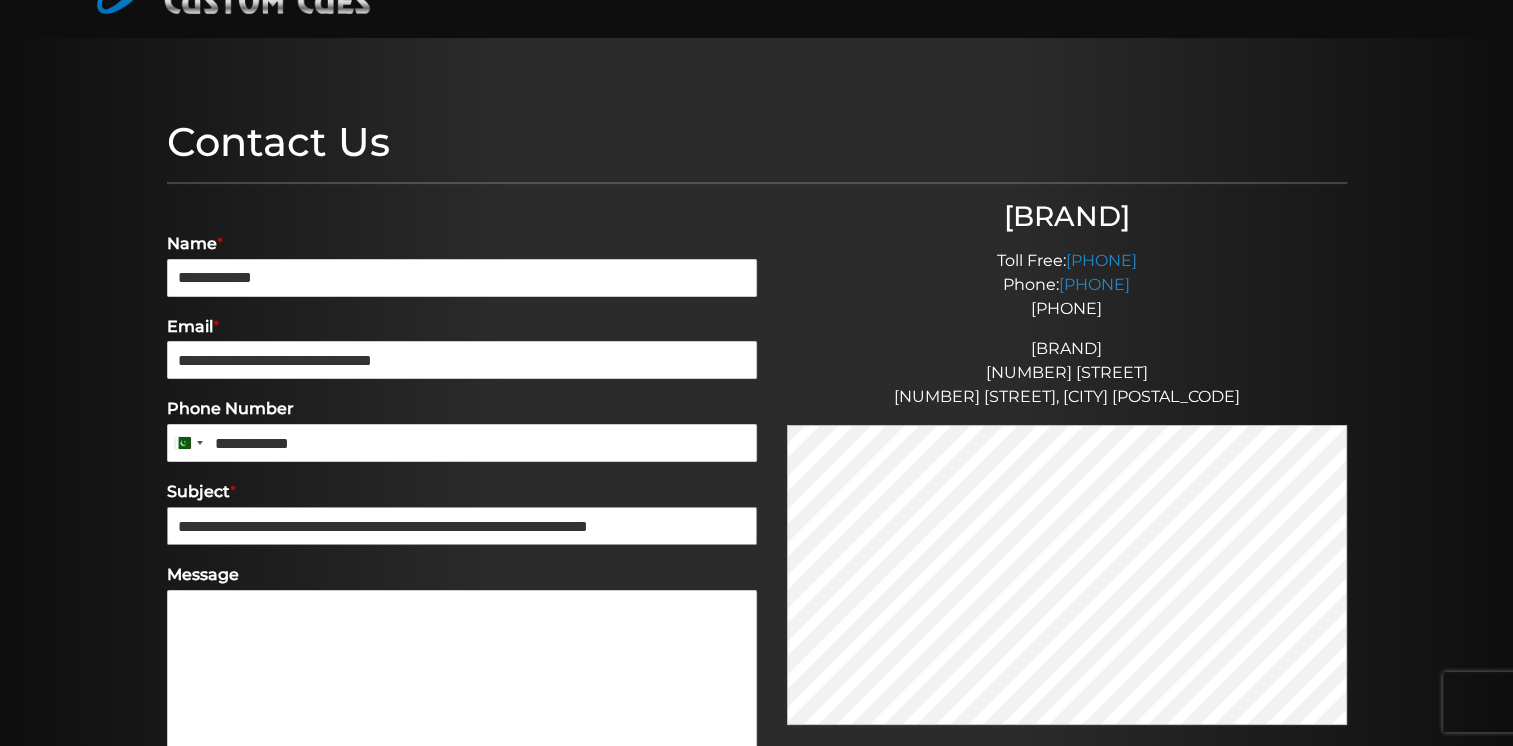 scroll, scrollTop: 0, scrollLeft: 0, axis: both 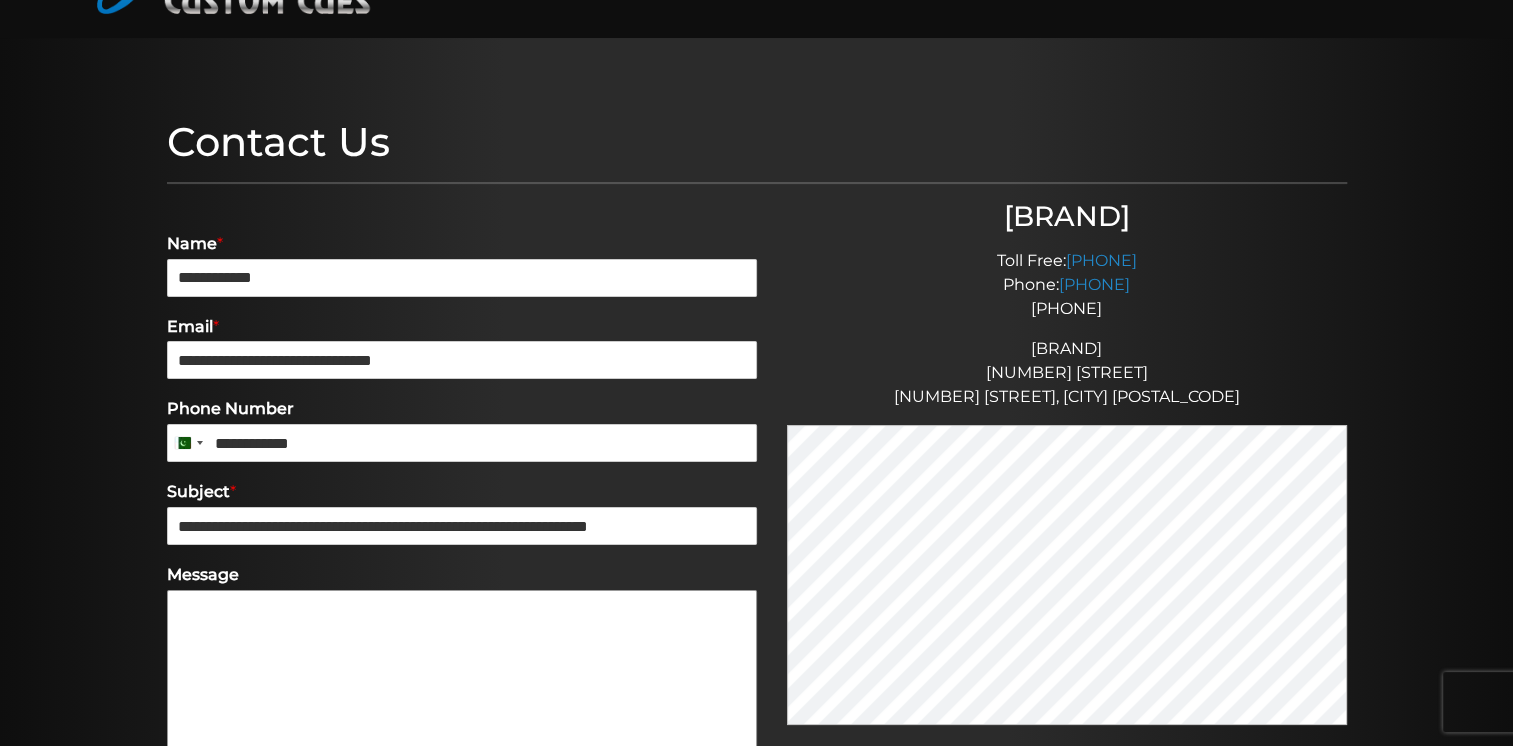 click on "Message" at bounding box center [462, 700] 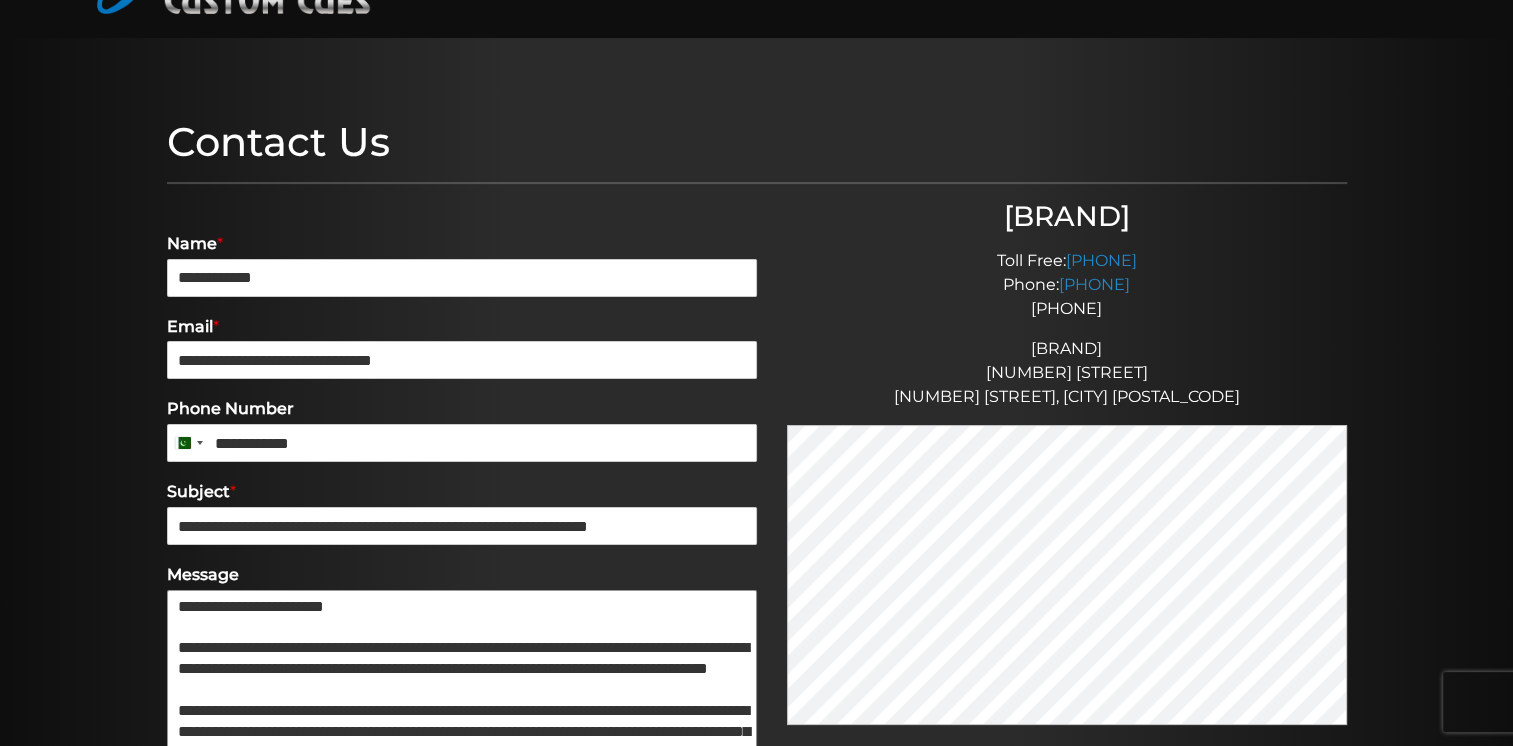 scroll, scrollTop: 187, scrollLeft: 0, axis: vertical 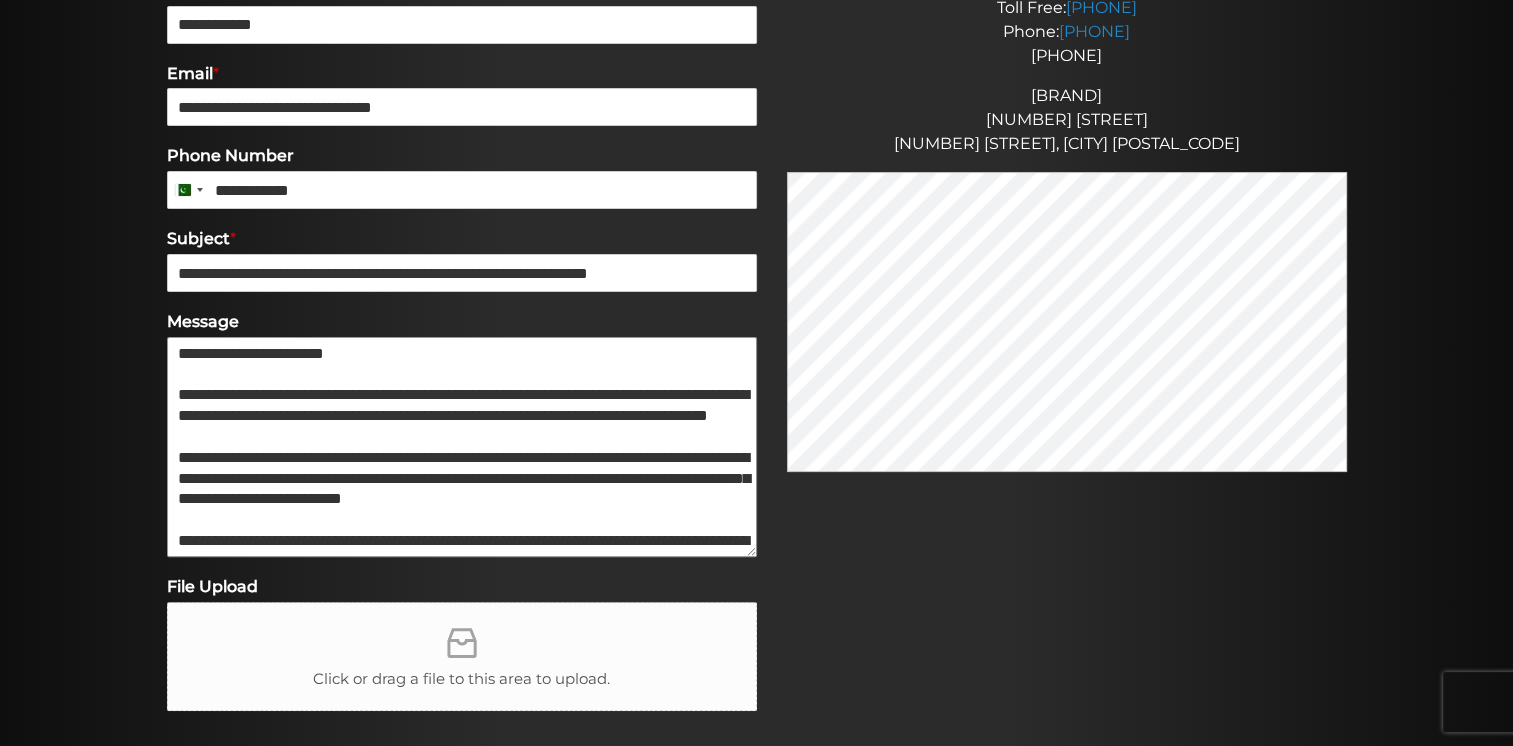 click on "**********" at bounding box center [462, 447] 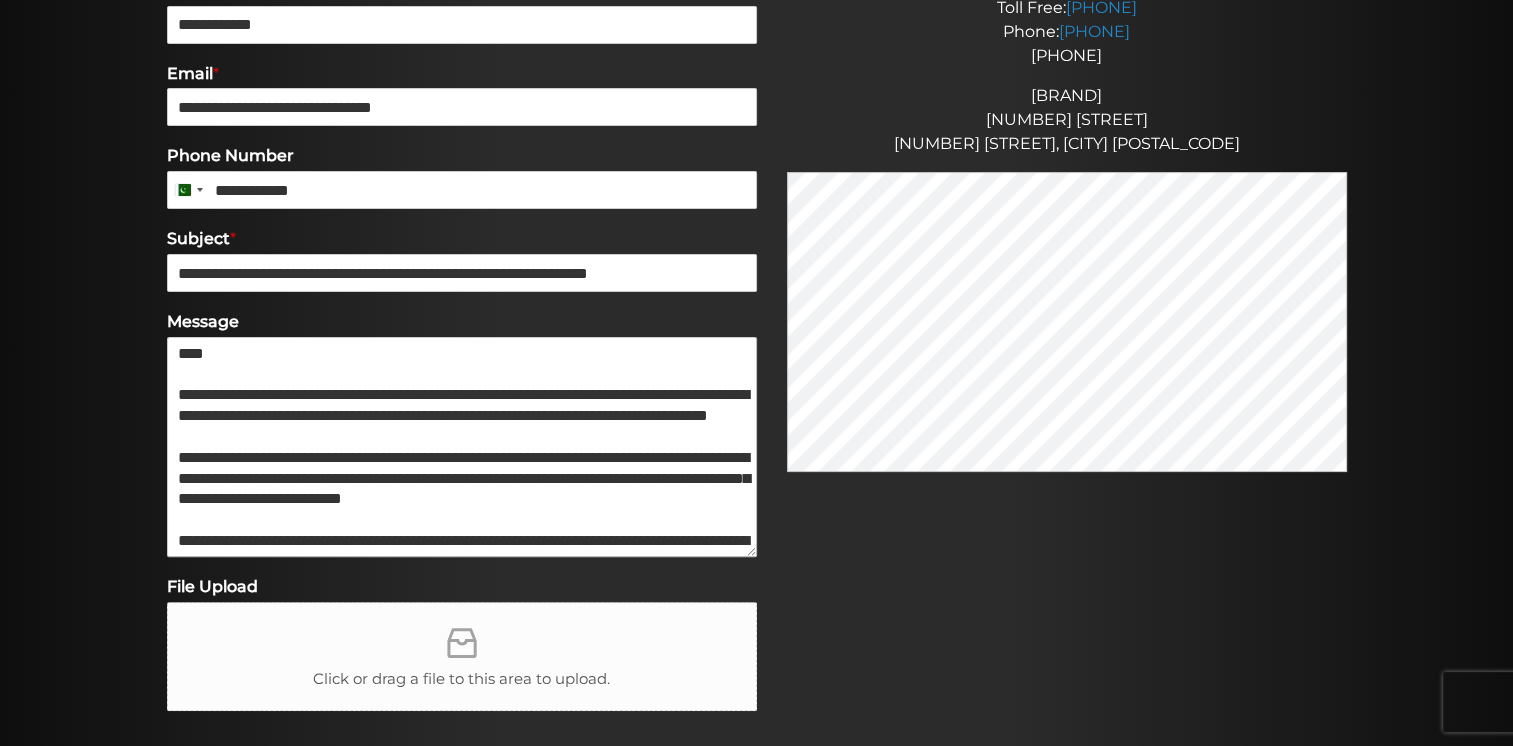 click on "Pechauer Custom Cues
Toll Free:  800-934-7735 Phone:  920-434-7755 Fax: 920-434-7757
Pechauer Custom Cues 4140 Velp Avenue Green Bay, WI 54313" at bounding box center (1052, 389) 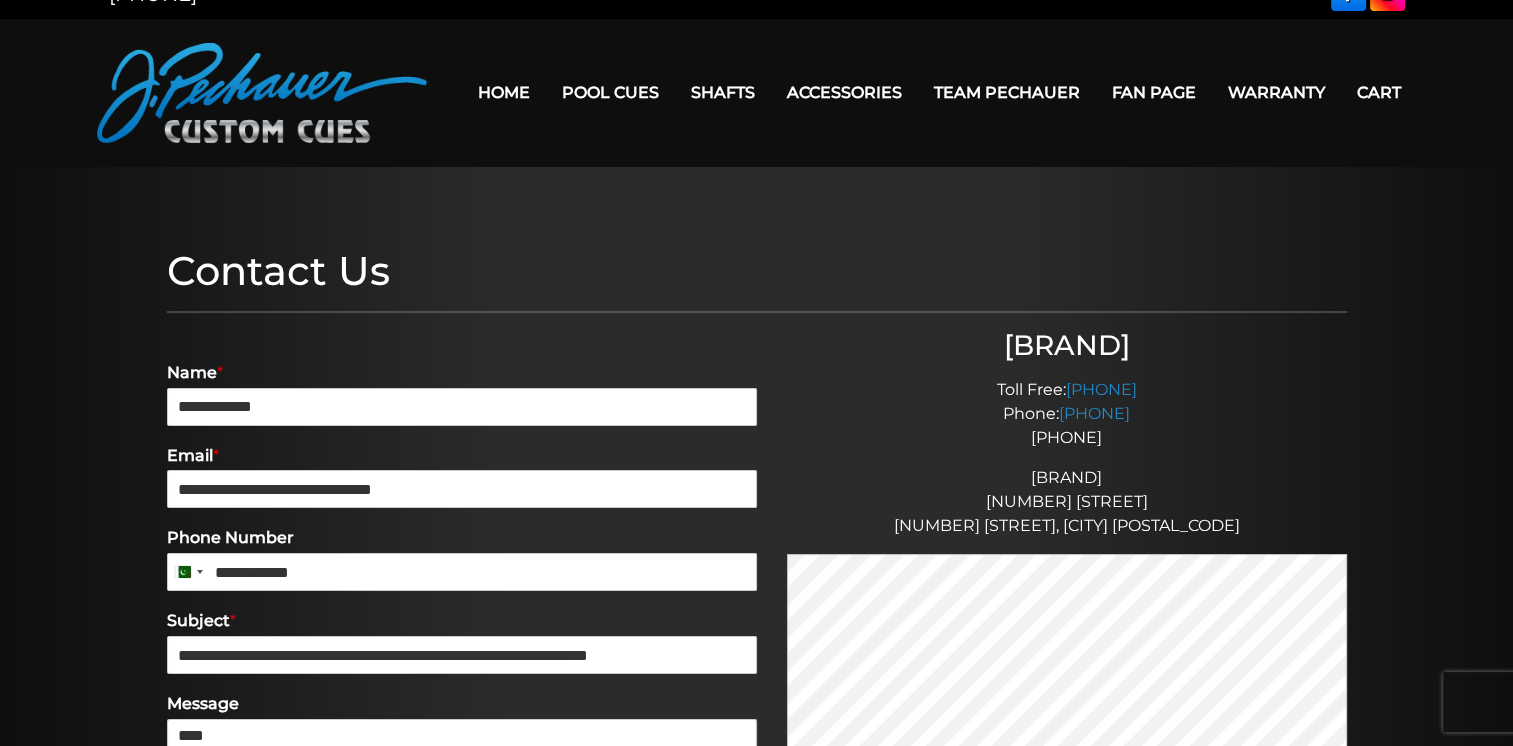 scroll, scrollTop: 24, scrollLeft: 0, axis: vertical 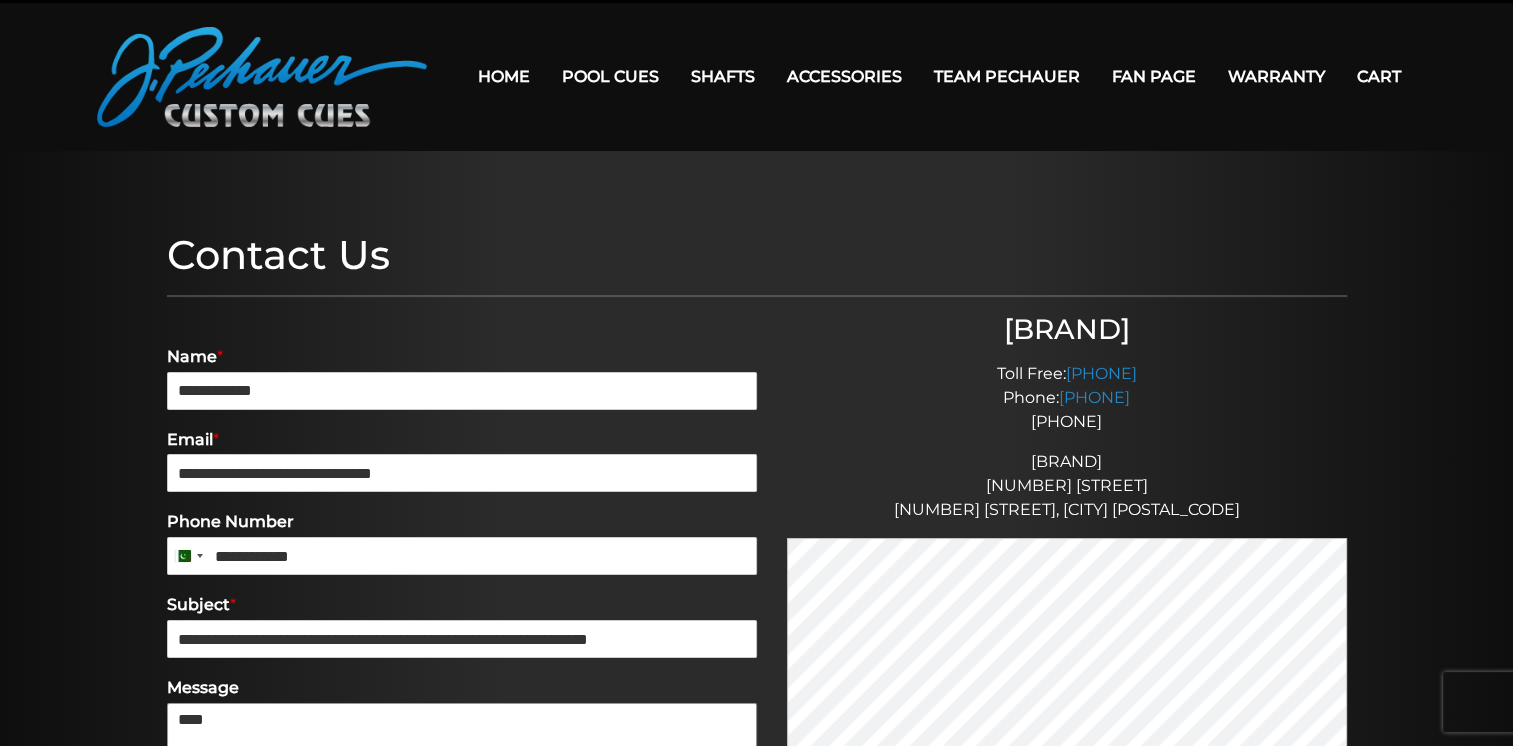 click on "**********" at bounding box center (462, 813) 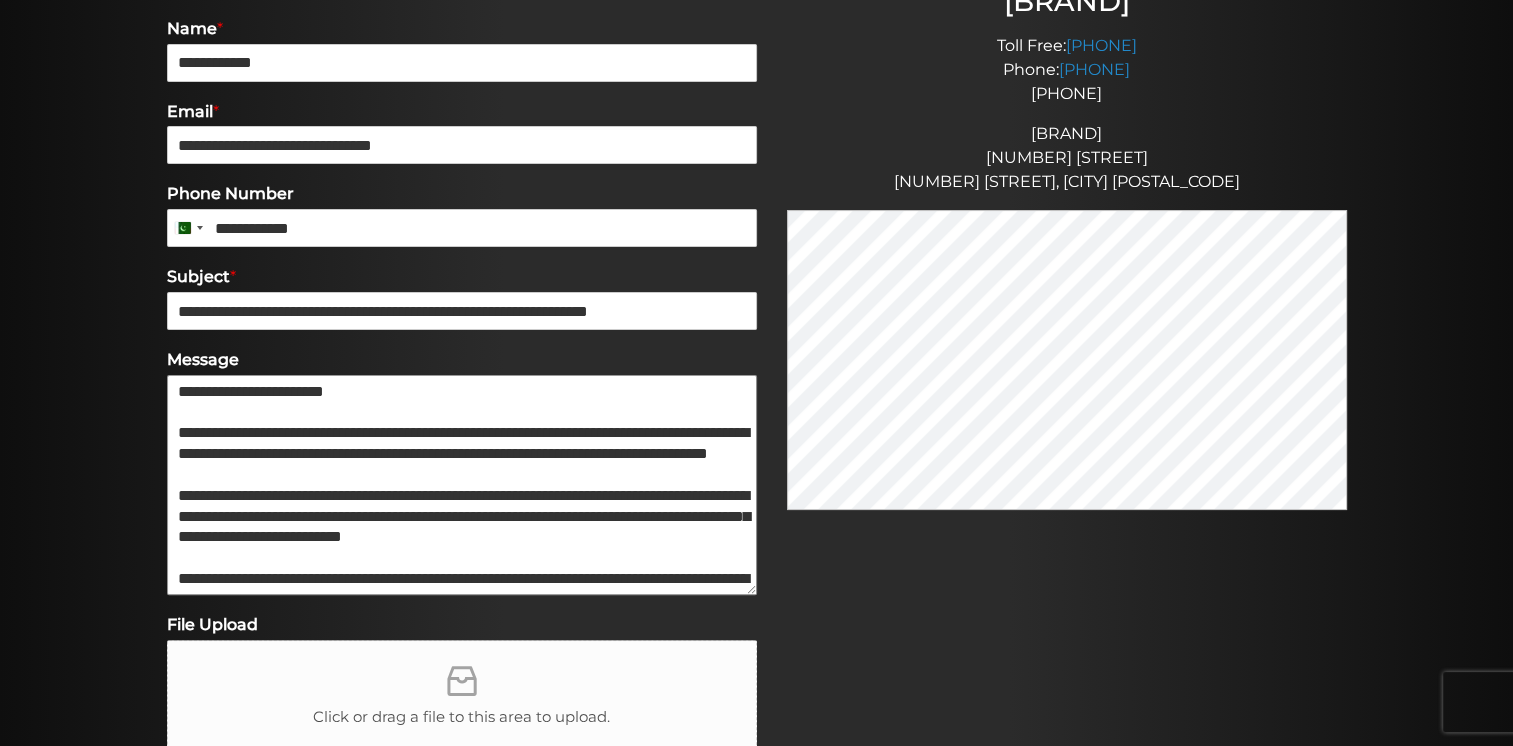 scroll, scrollTop: 381, scrollLeft: 0, axis: vertical 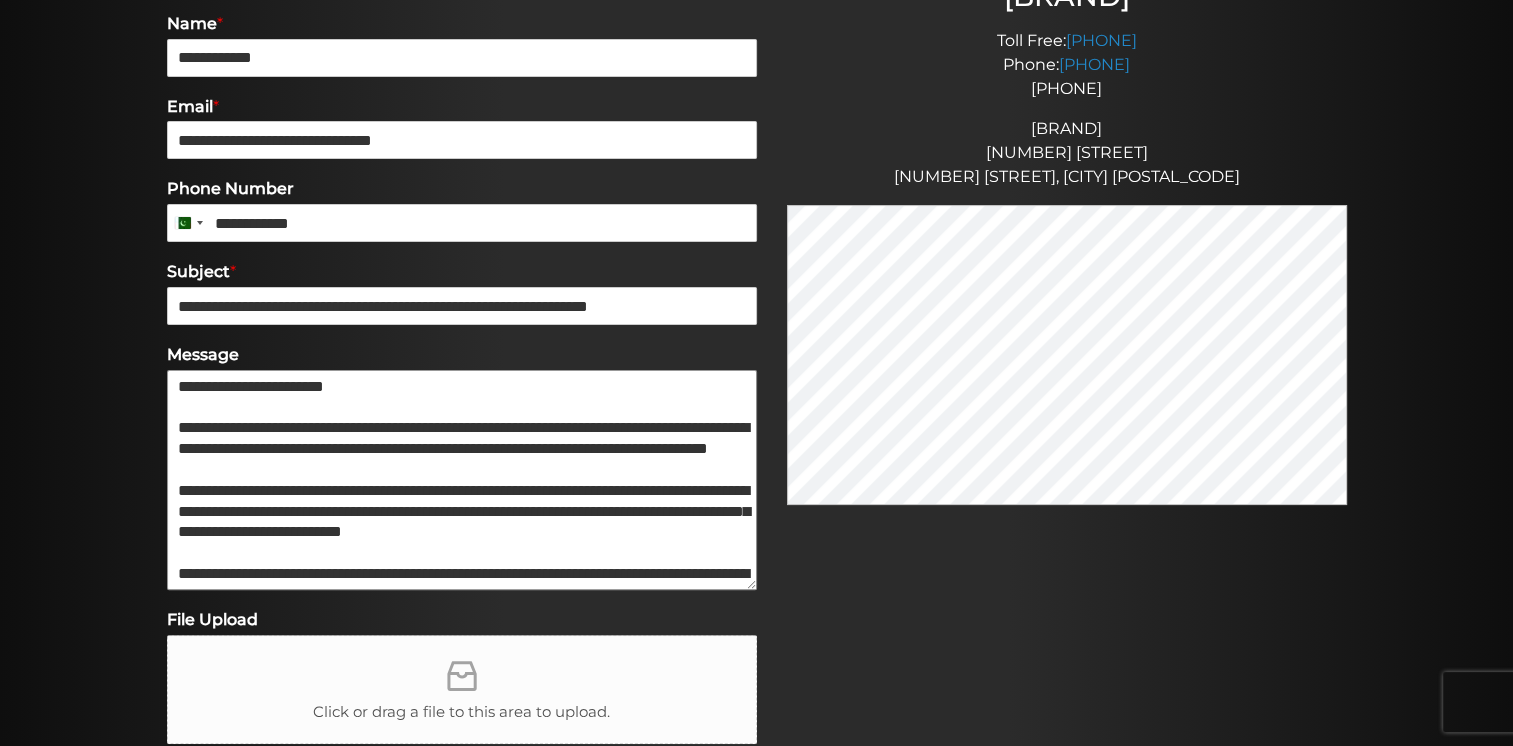 click on "**********" at bounding box center [462, 480] 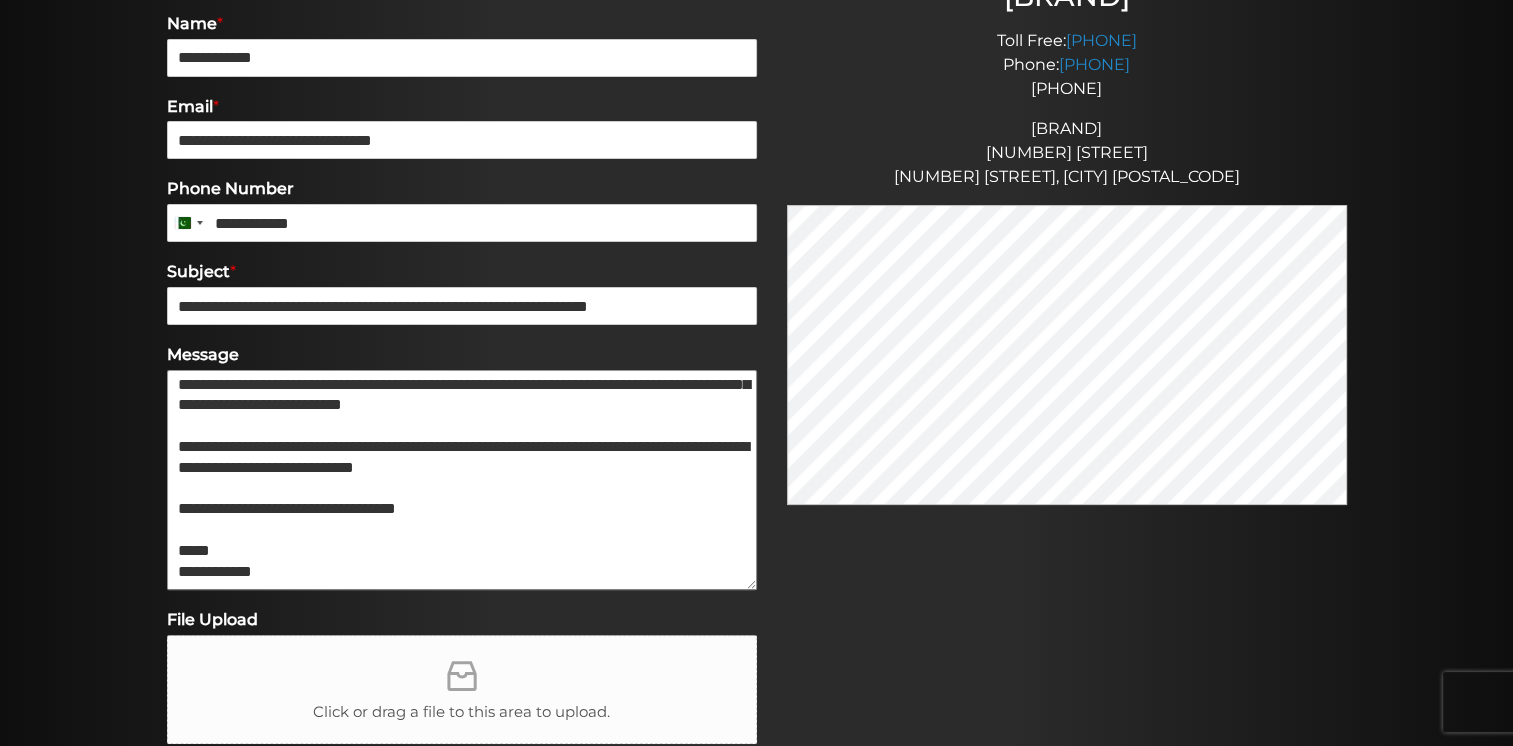 scroll, scrollTop: 168, scrollLeft: 0, axis: vertical 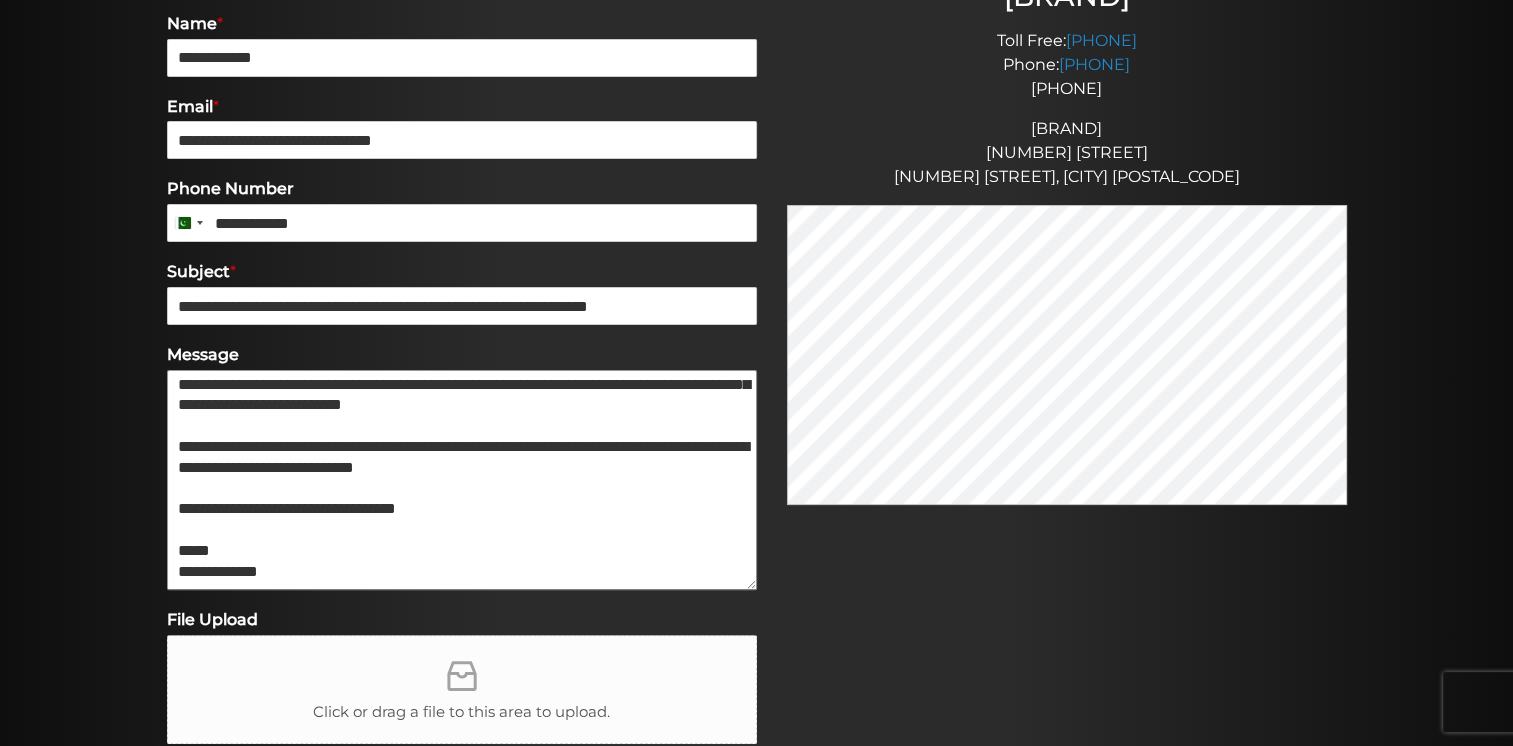paste on "**********" 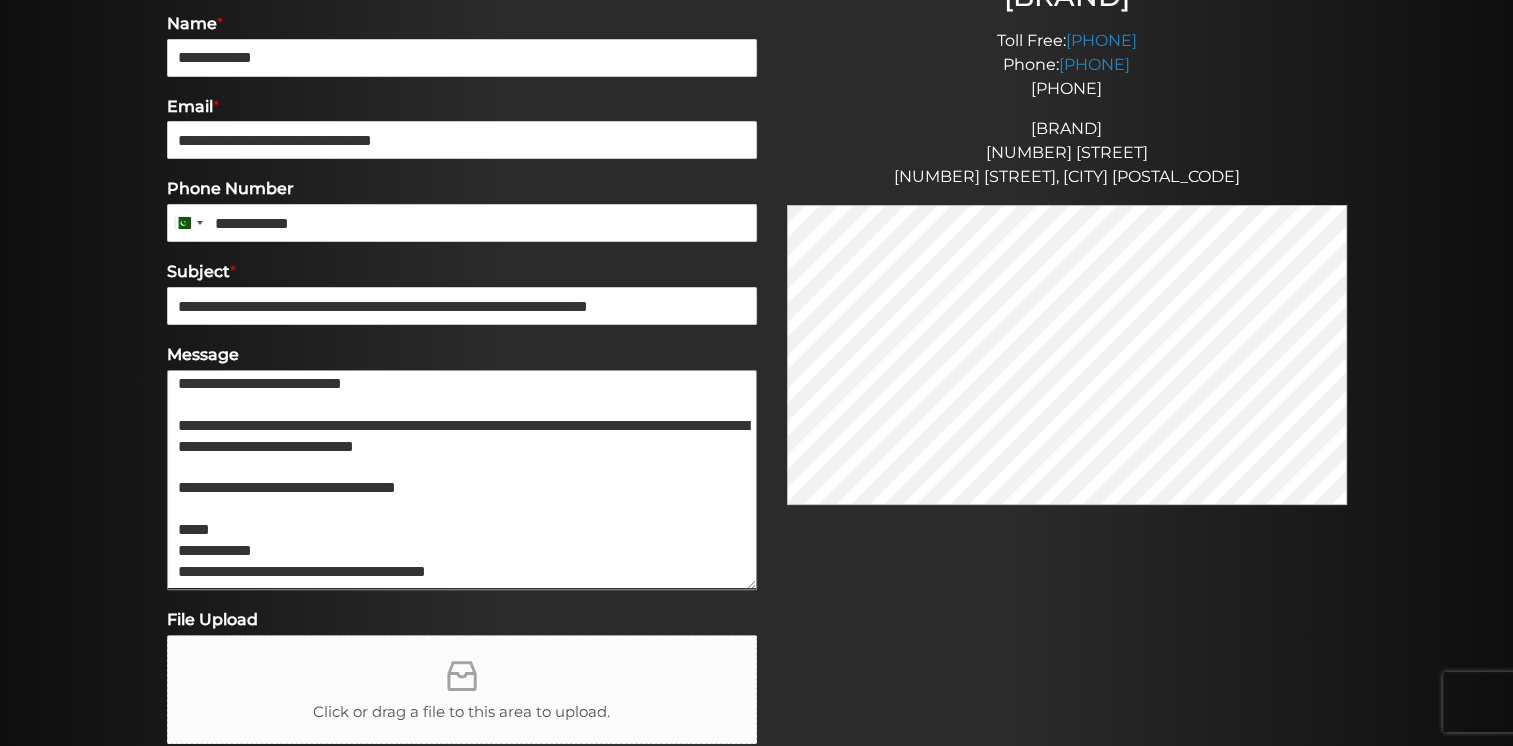 click on "**********" at bounding box center [462, 480] 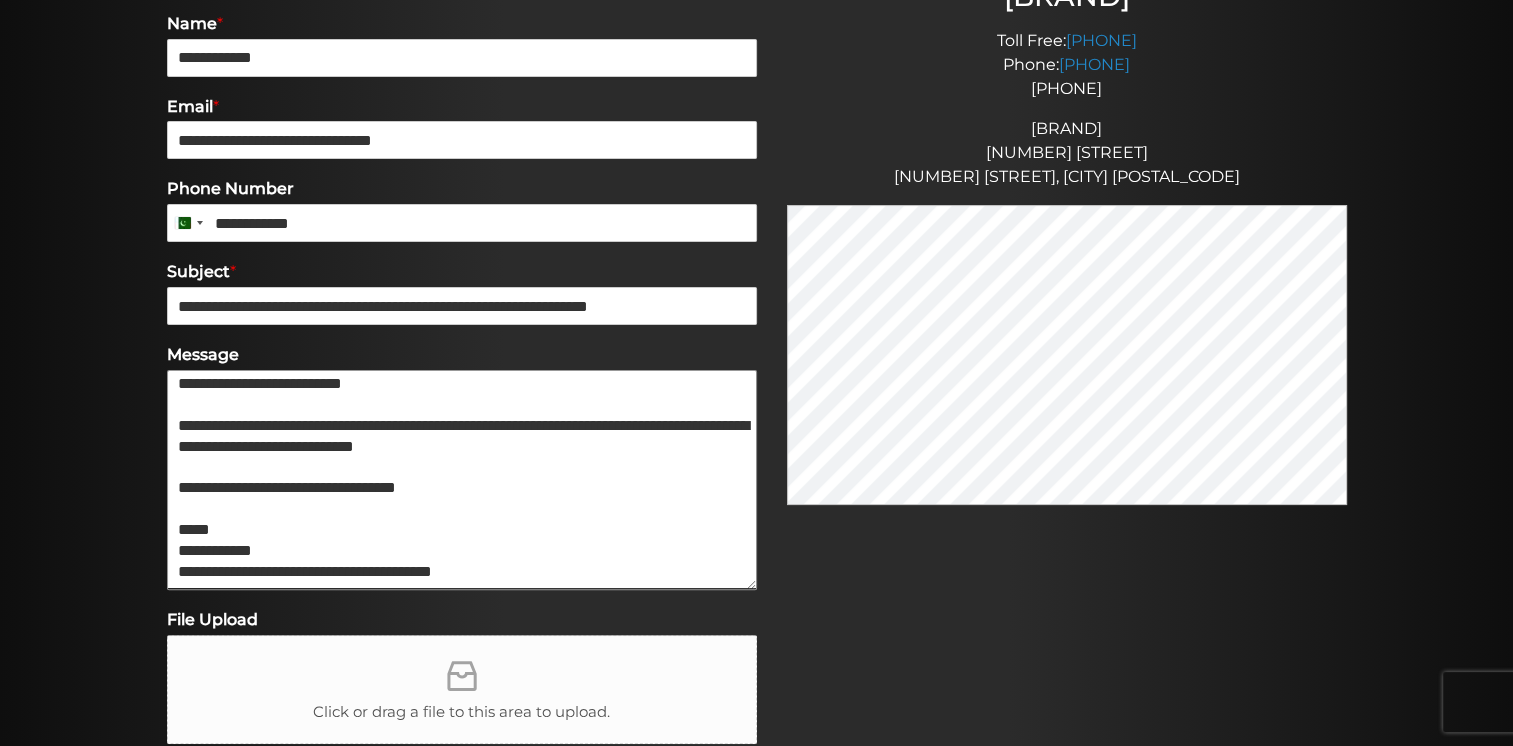 scroll, scrollTop: 203, scrollLeft: 0, axis: vertical 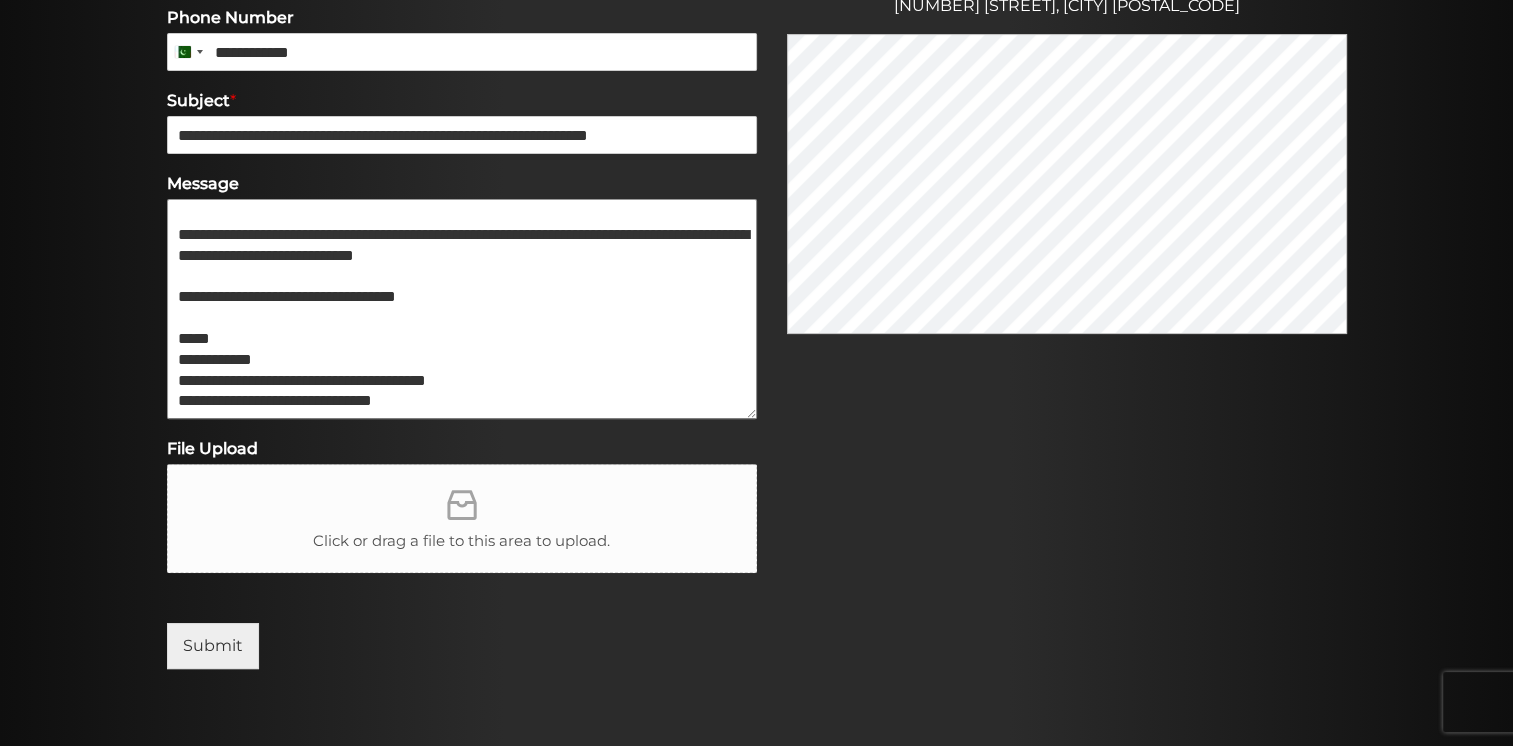 click on "**********" at bounding box center [462, 309] 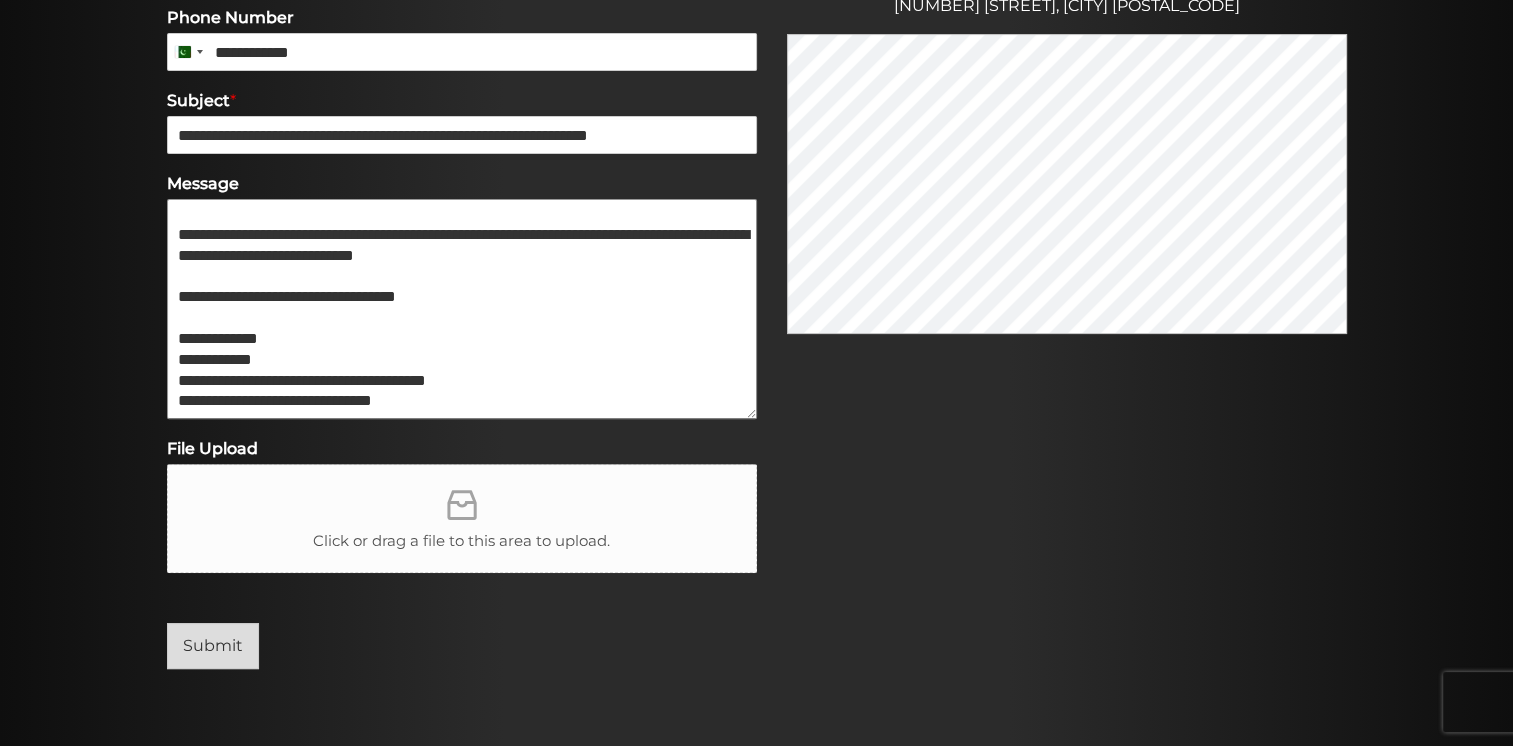 type on "**********" 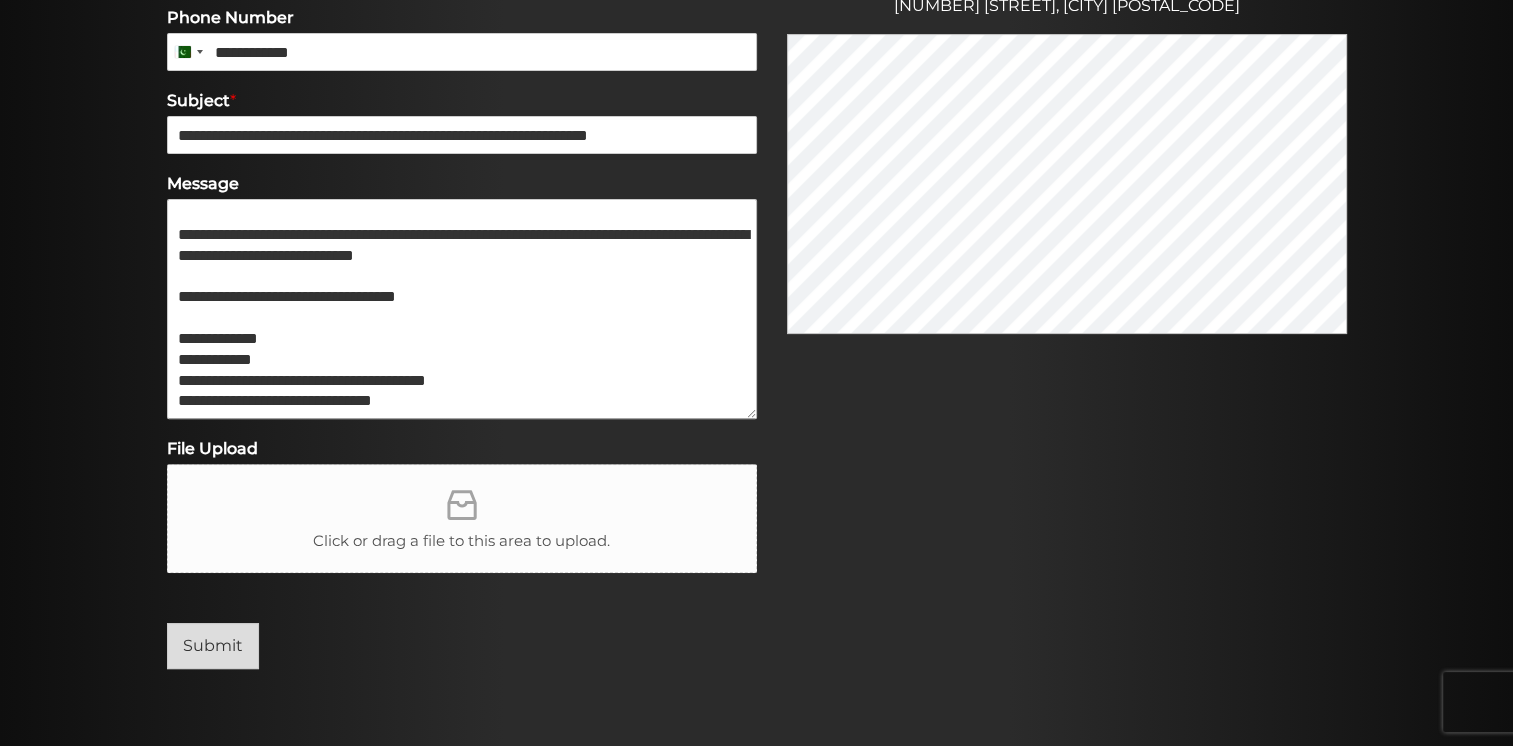 click on "Submit" at bounding box center [213, 646] 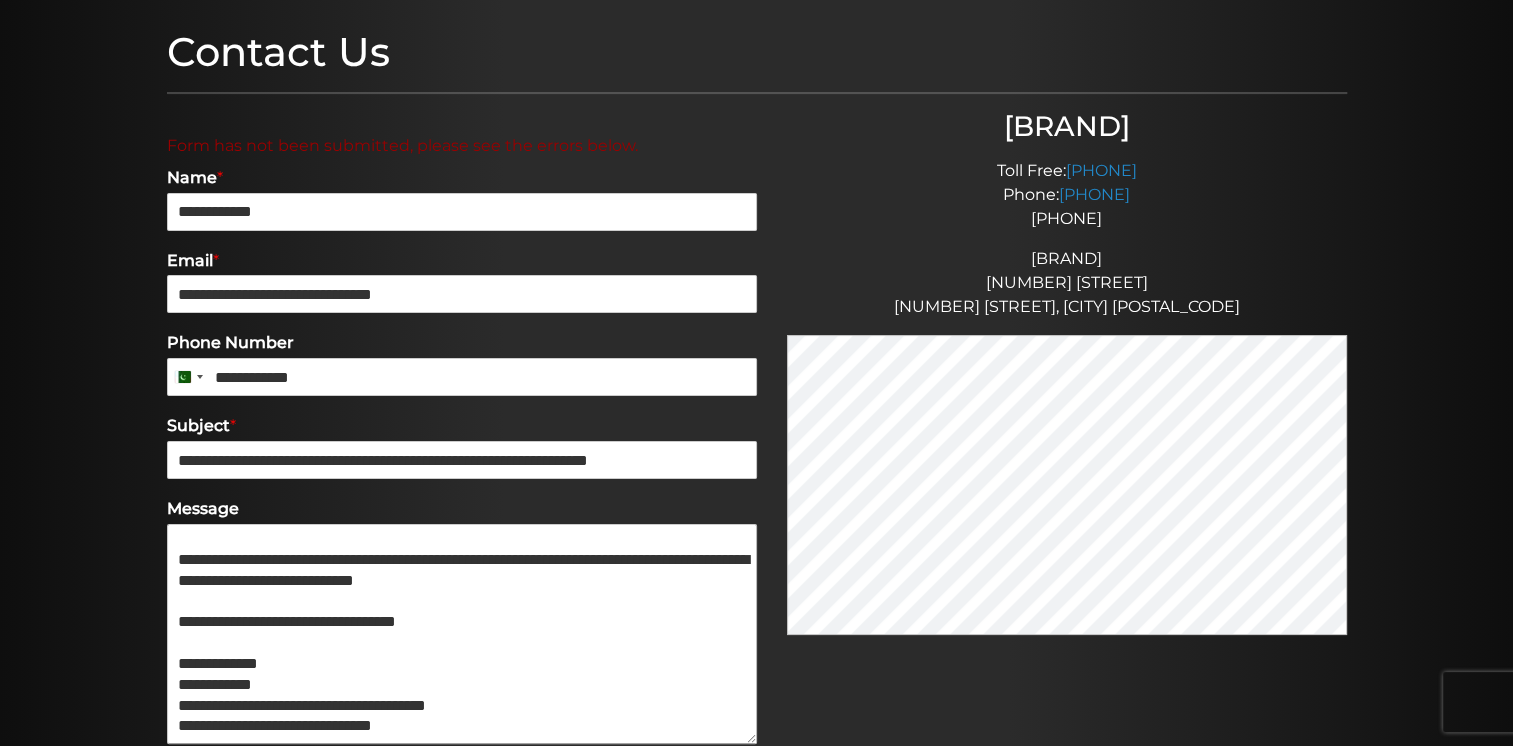 scroll, scrollTop: 248, scrollLeft: 0, axis: vertical 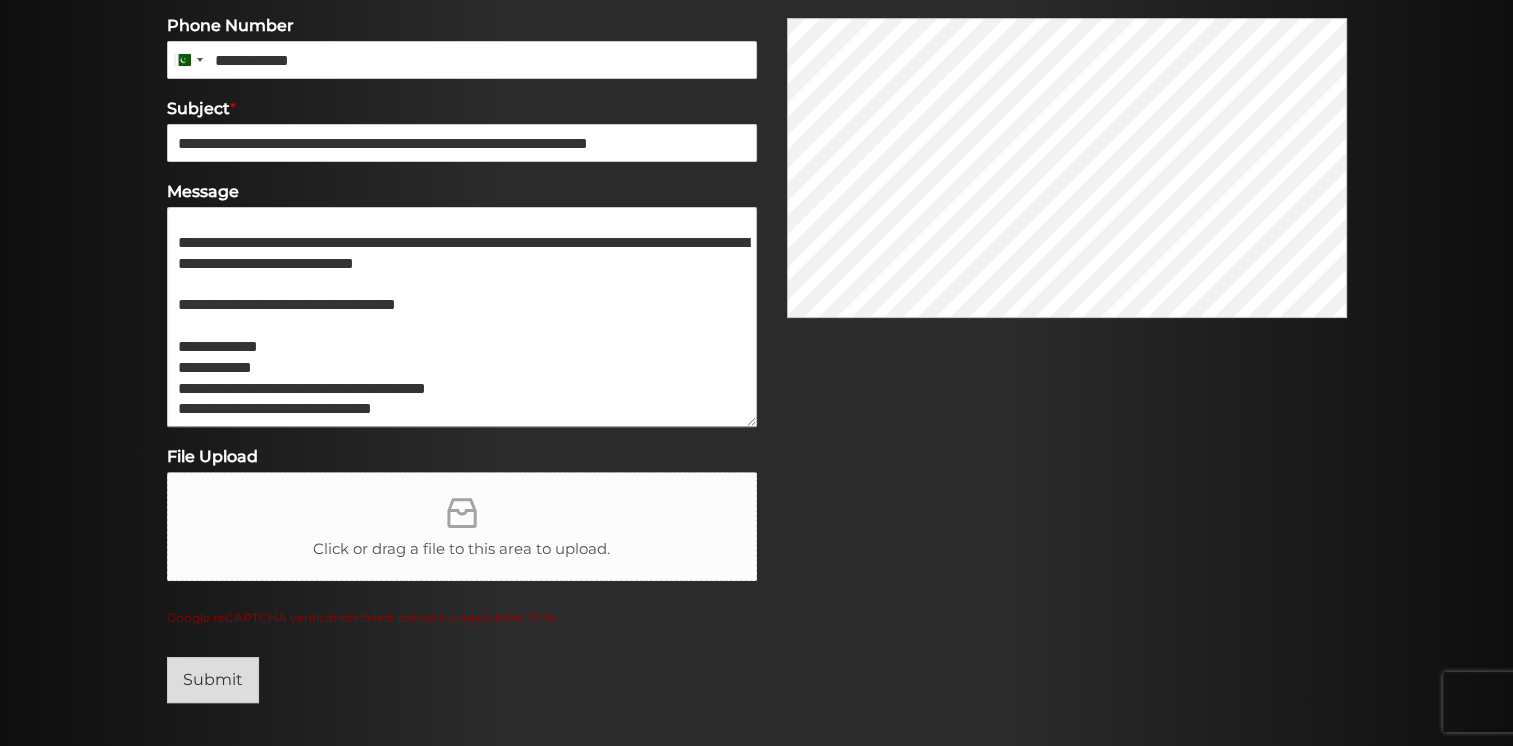 click on "Submit" at bounding box center [213, 680] 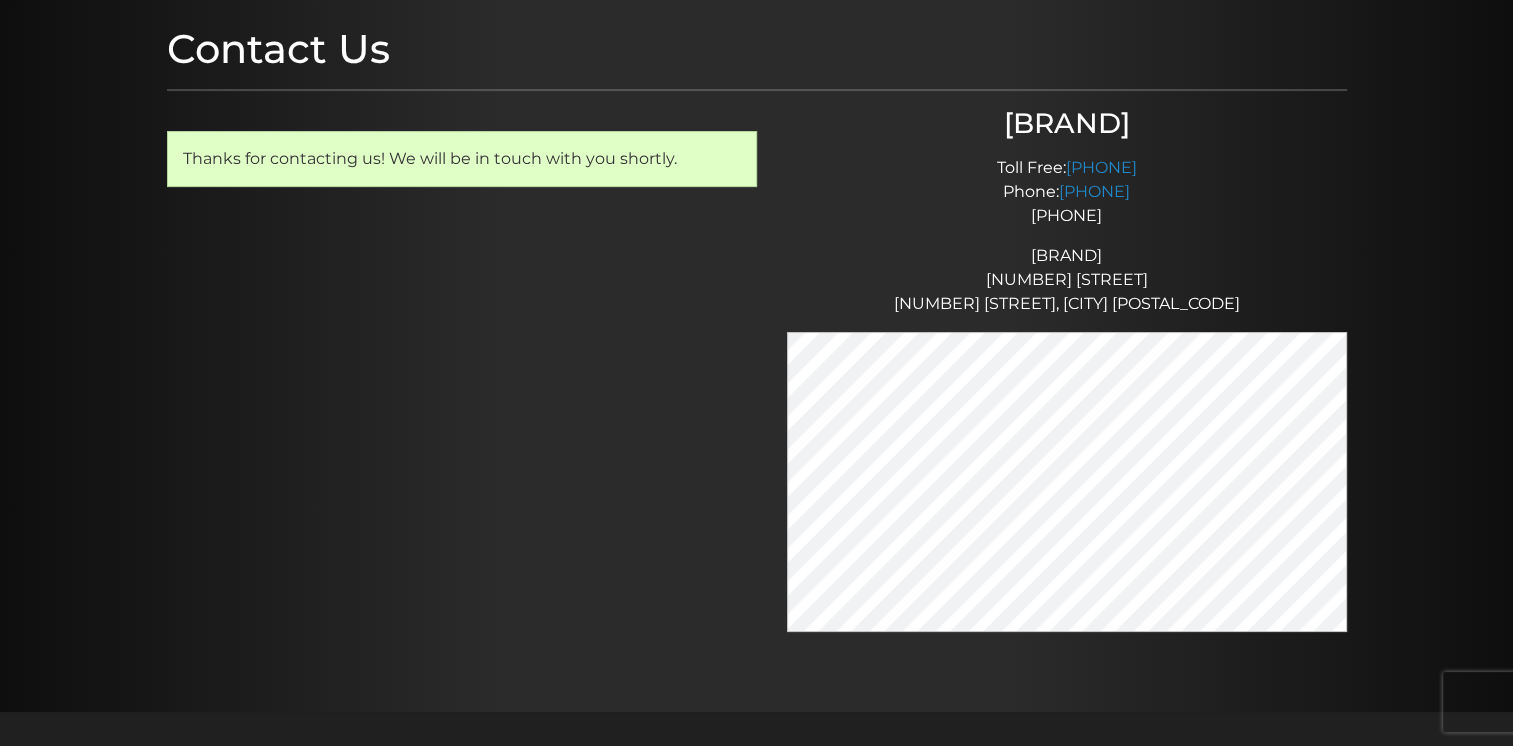 scroll, scrollTop: 248, scrollLeft: 0, axis: vertical 